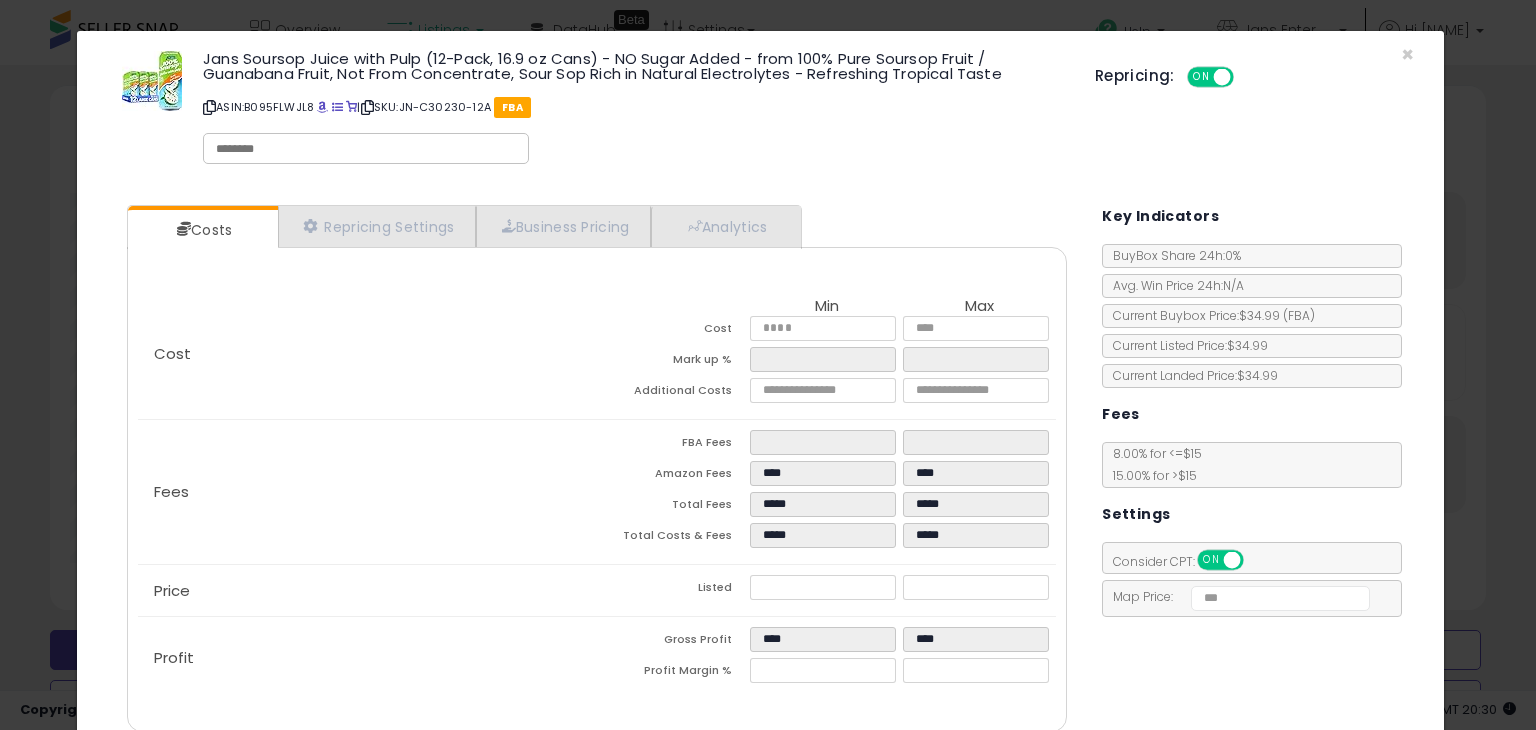 scroll, scrollTop: 968, scrollLeft: 0, axis: vertical 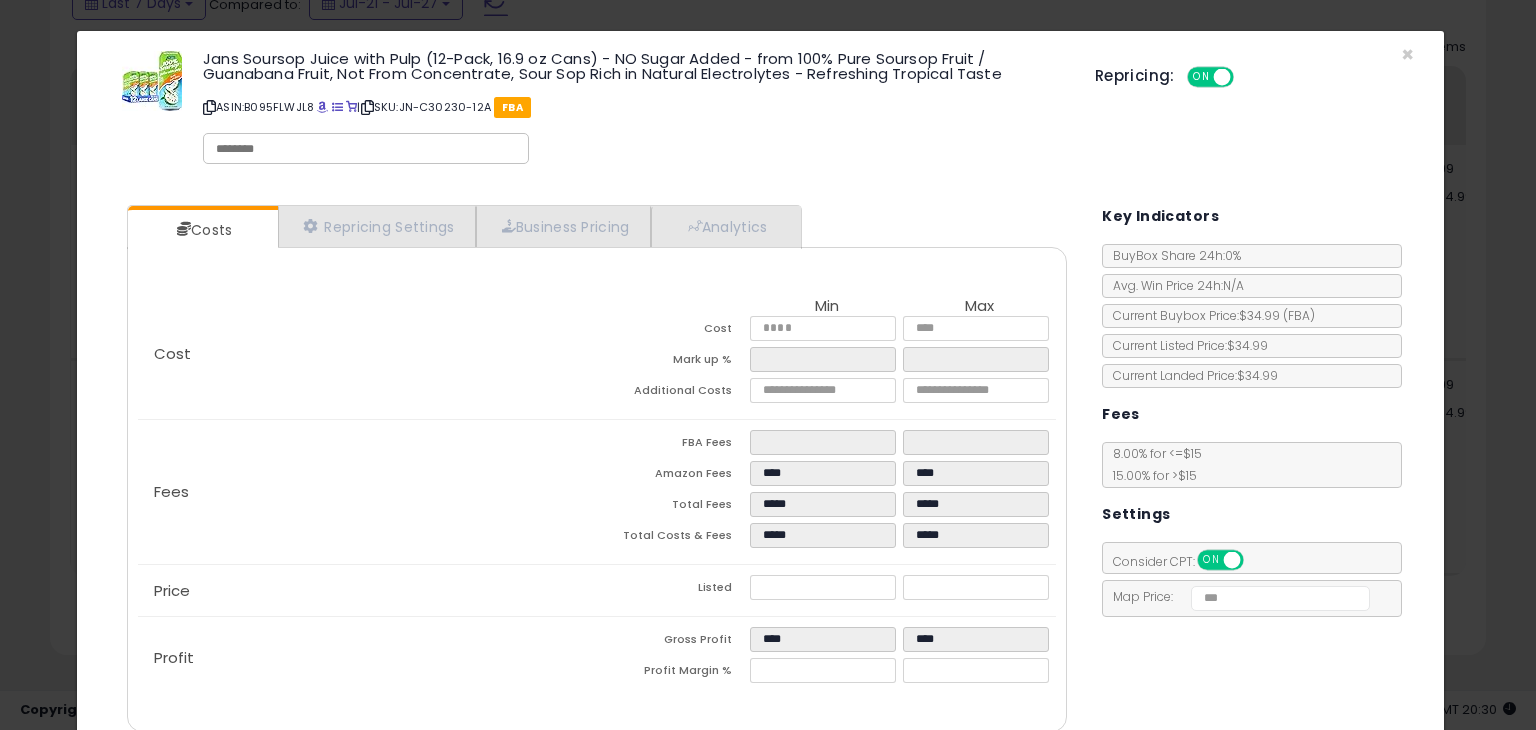 click on "× Close
Jans Soursop Juice with Pulp (12-Pack, 16.9 oz Cans) - NO Sugar Added - from 100% Pure Soursop Fruit / Guanabana Fruit, Not From Concentrate, Sour Sop Rich in Natural Electrolytes - Refreshing Tropical Taste
ASIN:  B095FLWJL8
|
SKU:  JN-C30230-12A
FBA
Repricing:
ON   OFF" 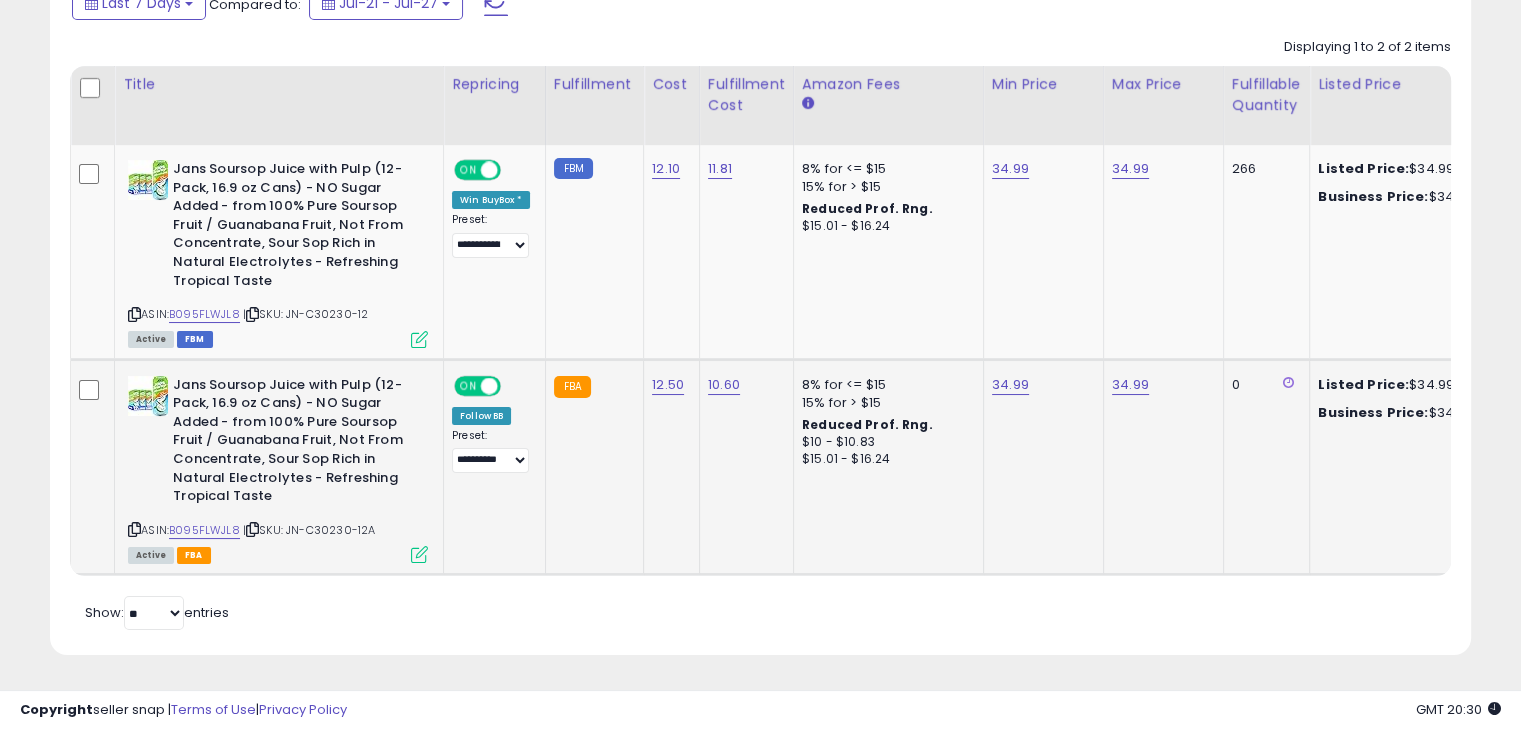 scroll, scrollTop: 409, scrollLeft: 822, axis: both 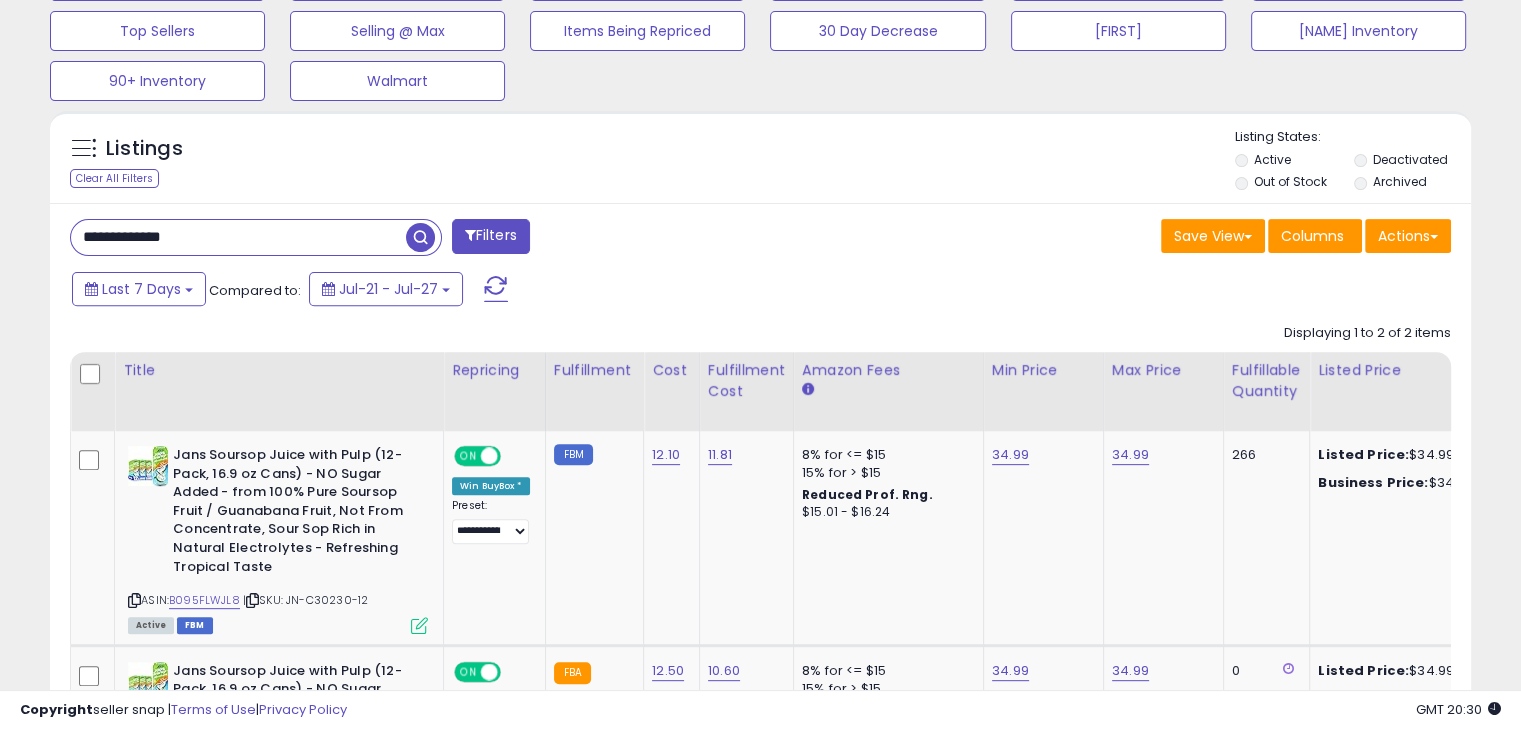 click on "**********" at bounding box center (238, 237) 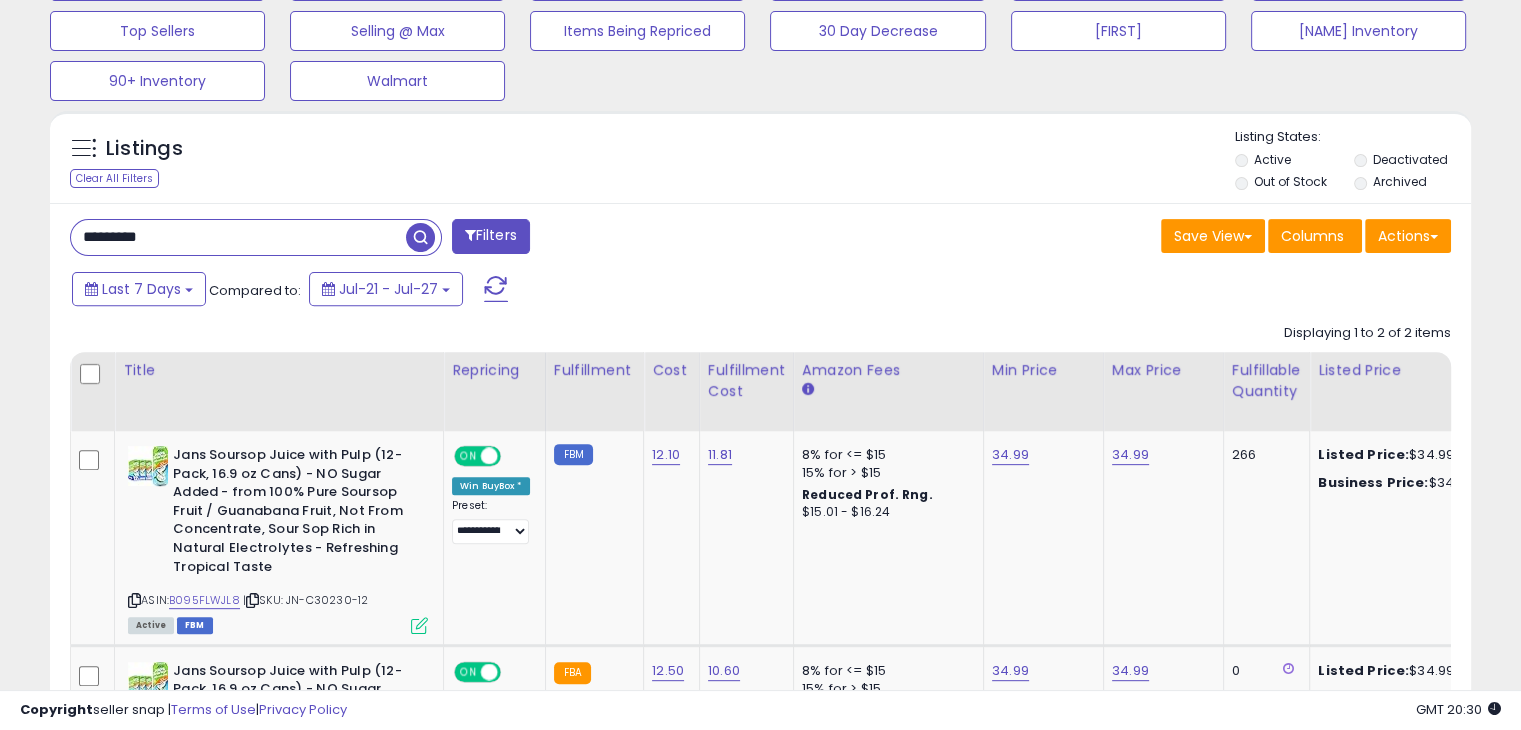 type on "*********" 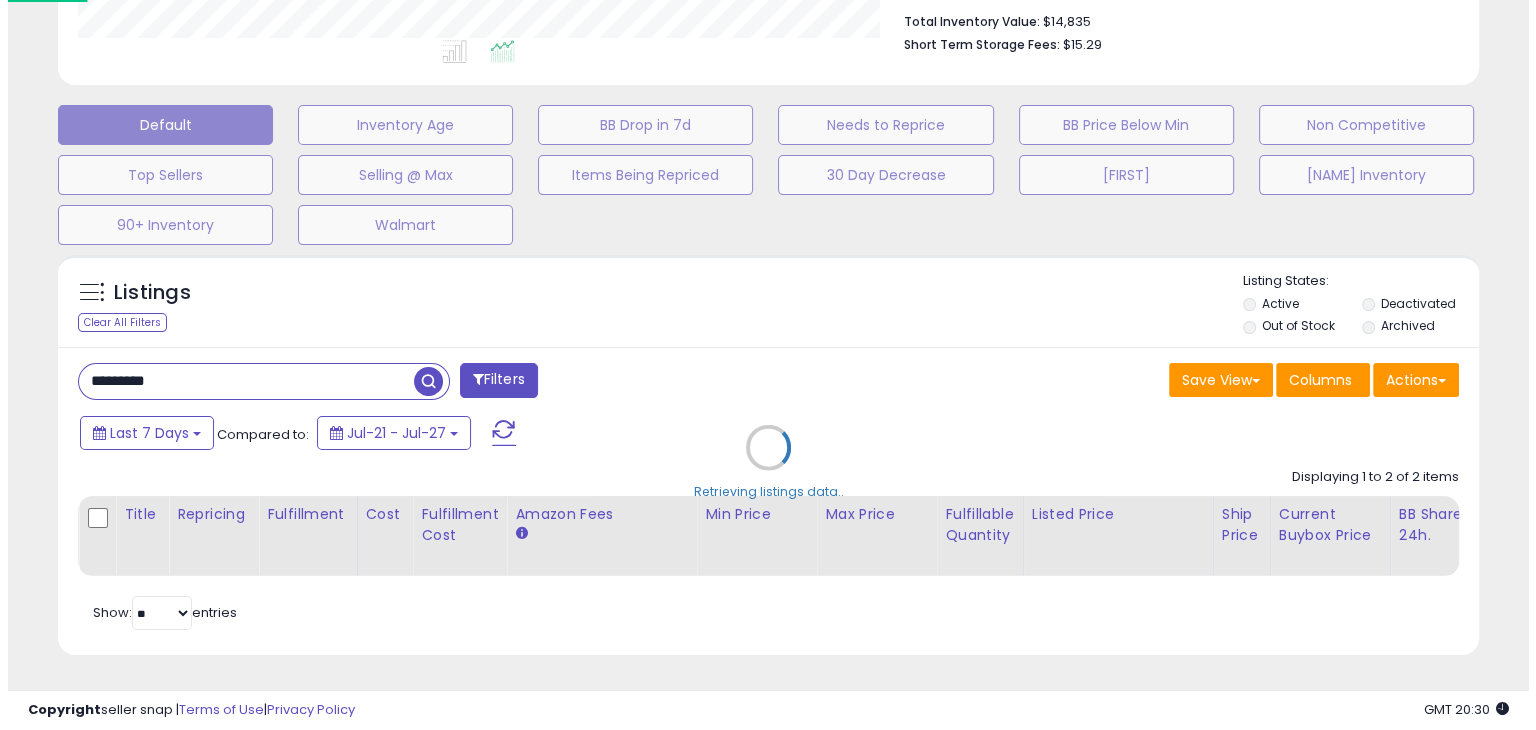 scroll, scrollTop: 540, scrollLeft: 0, axis: vertical 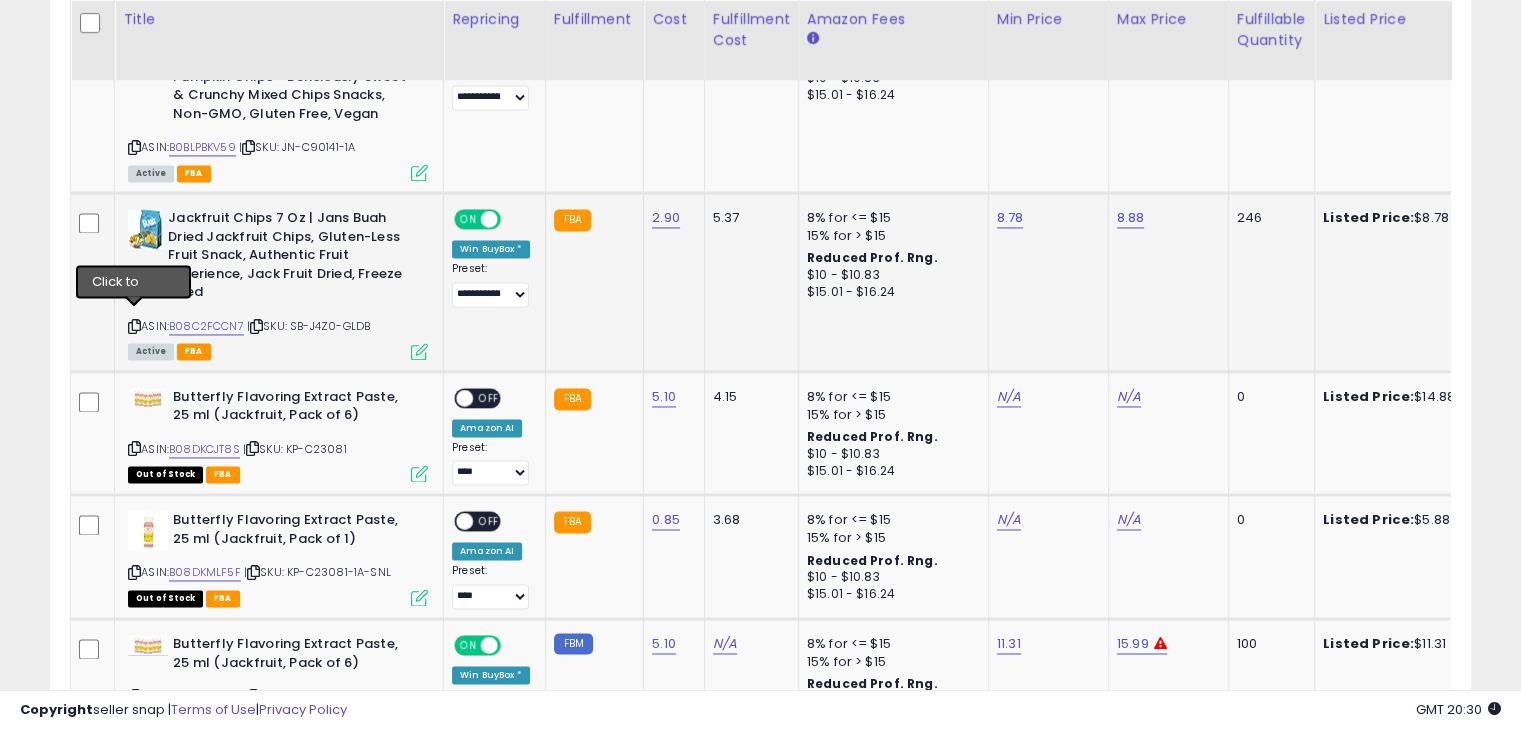 click at bounding box center (134, 326) 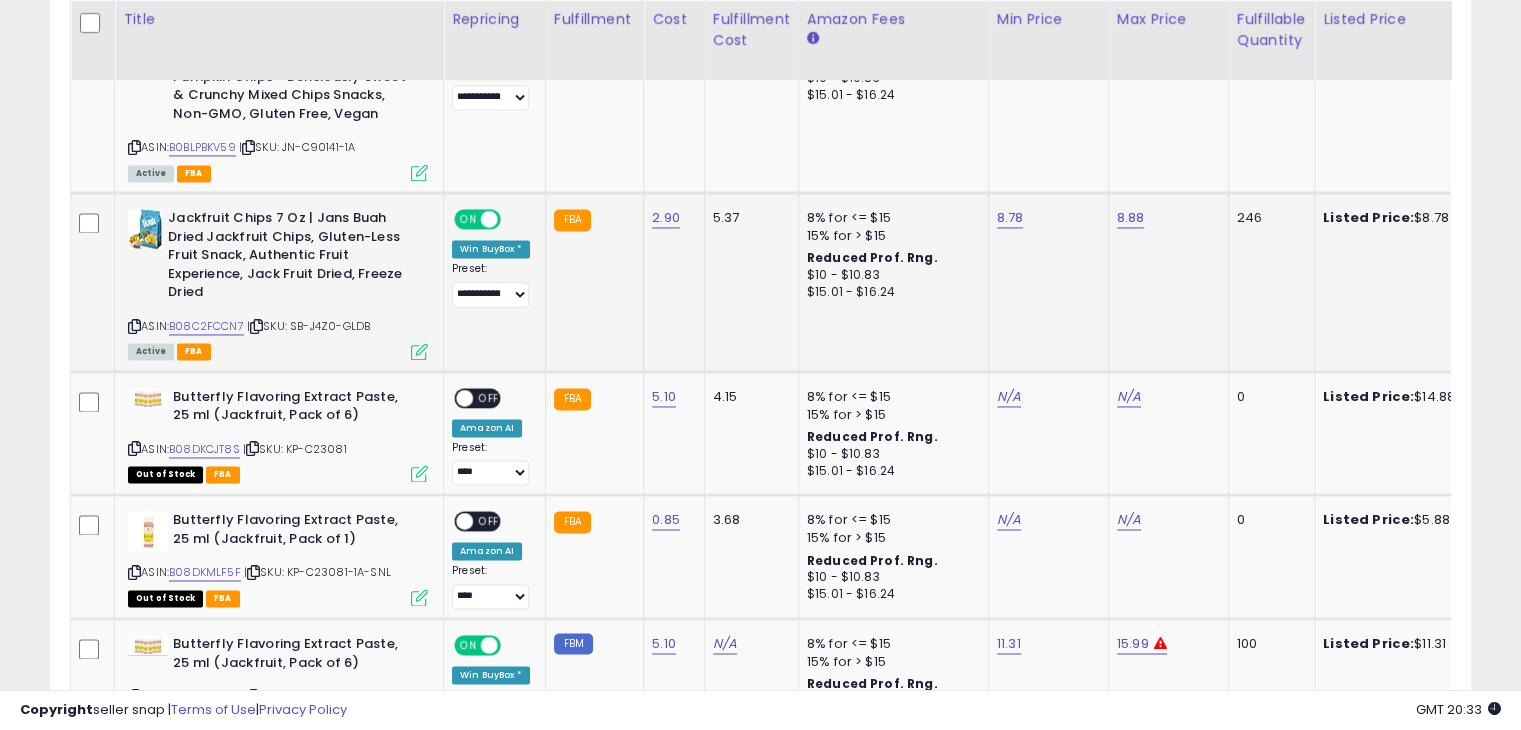 click at bounding box center (419, 351) 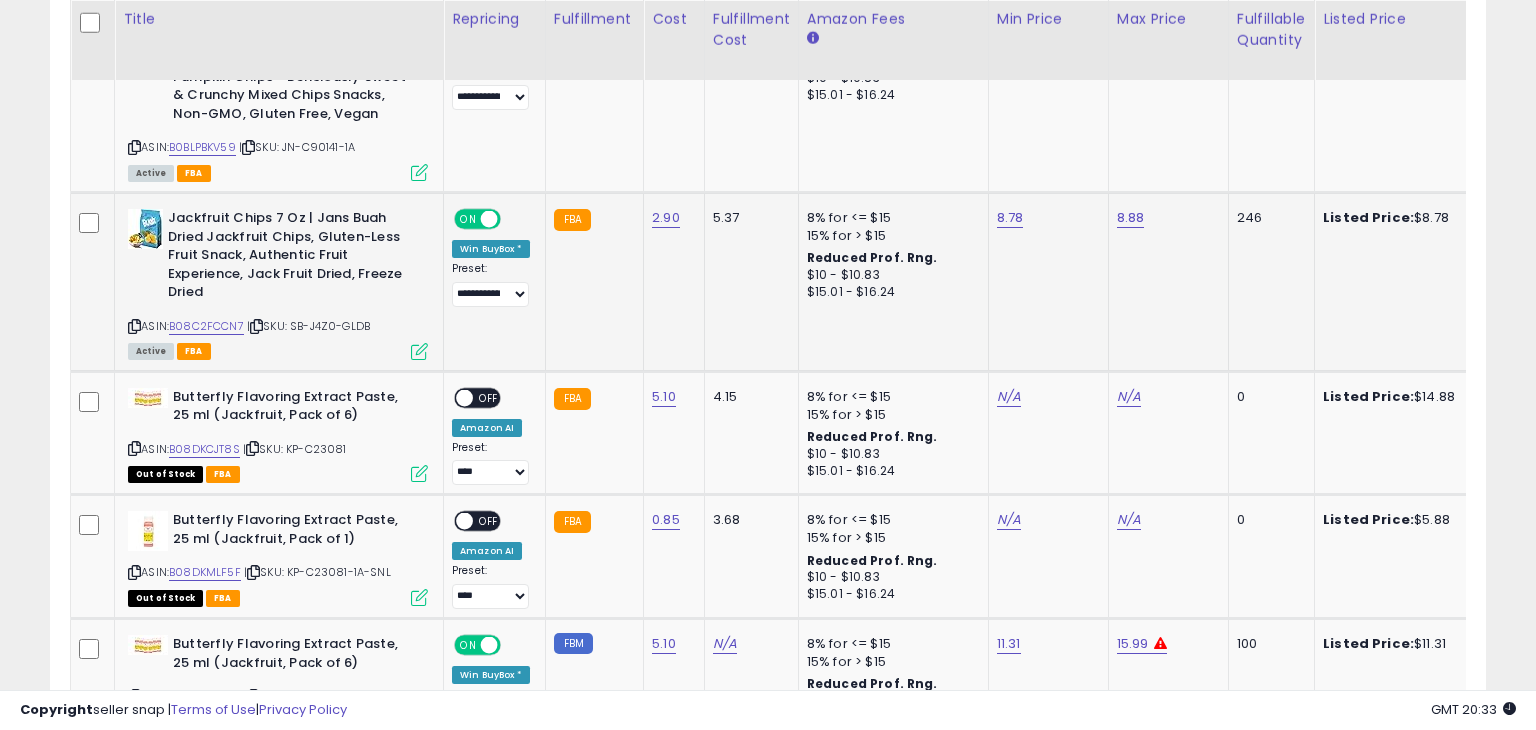 scroll, scrollTop: 999589, scrollLeft: 999168, axis: both 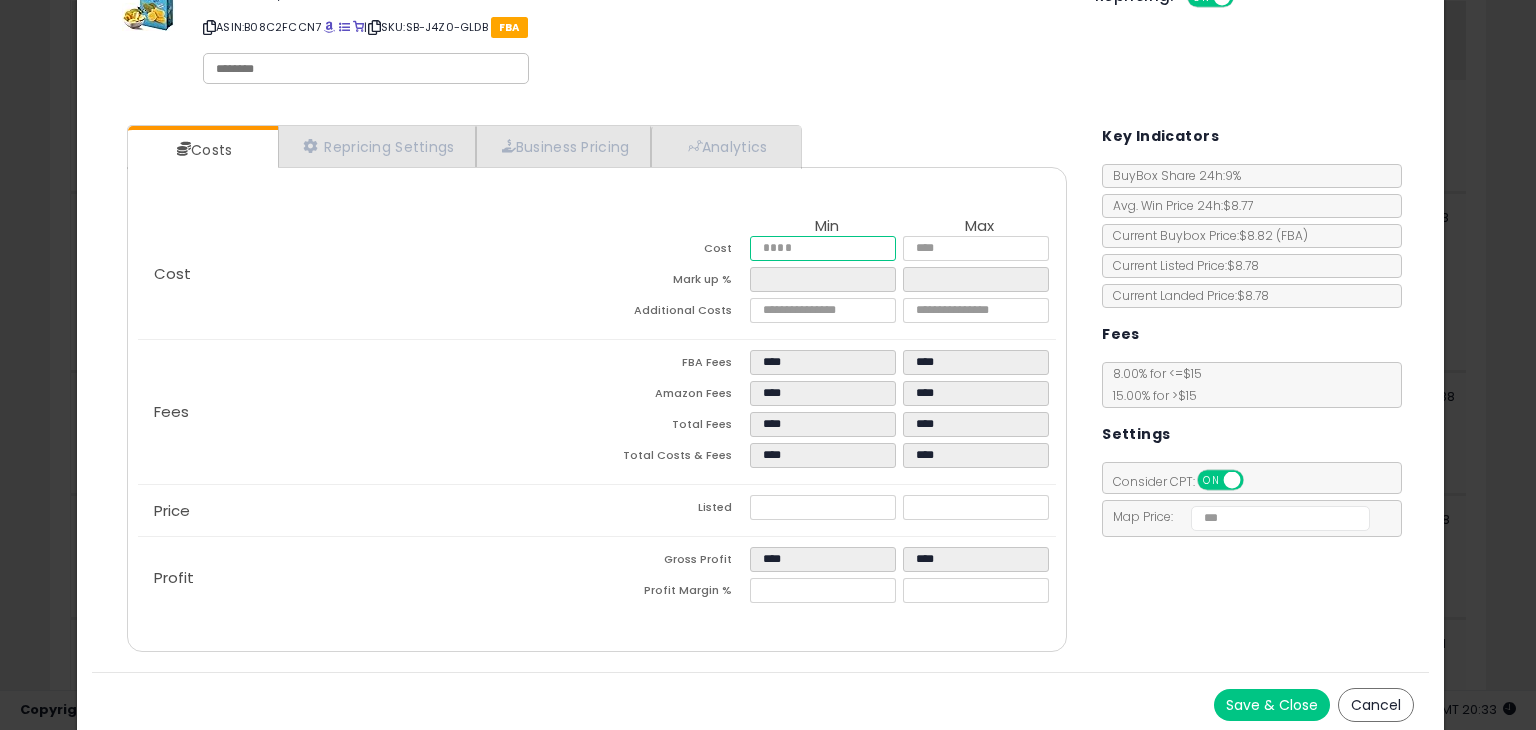 click on "****" at bounding box center [822, 248] 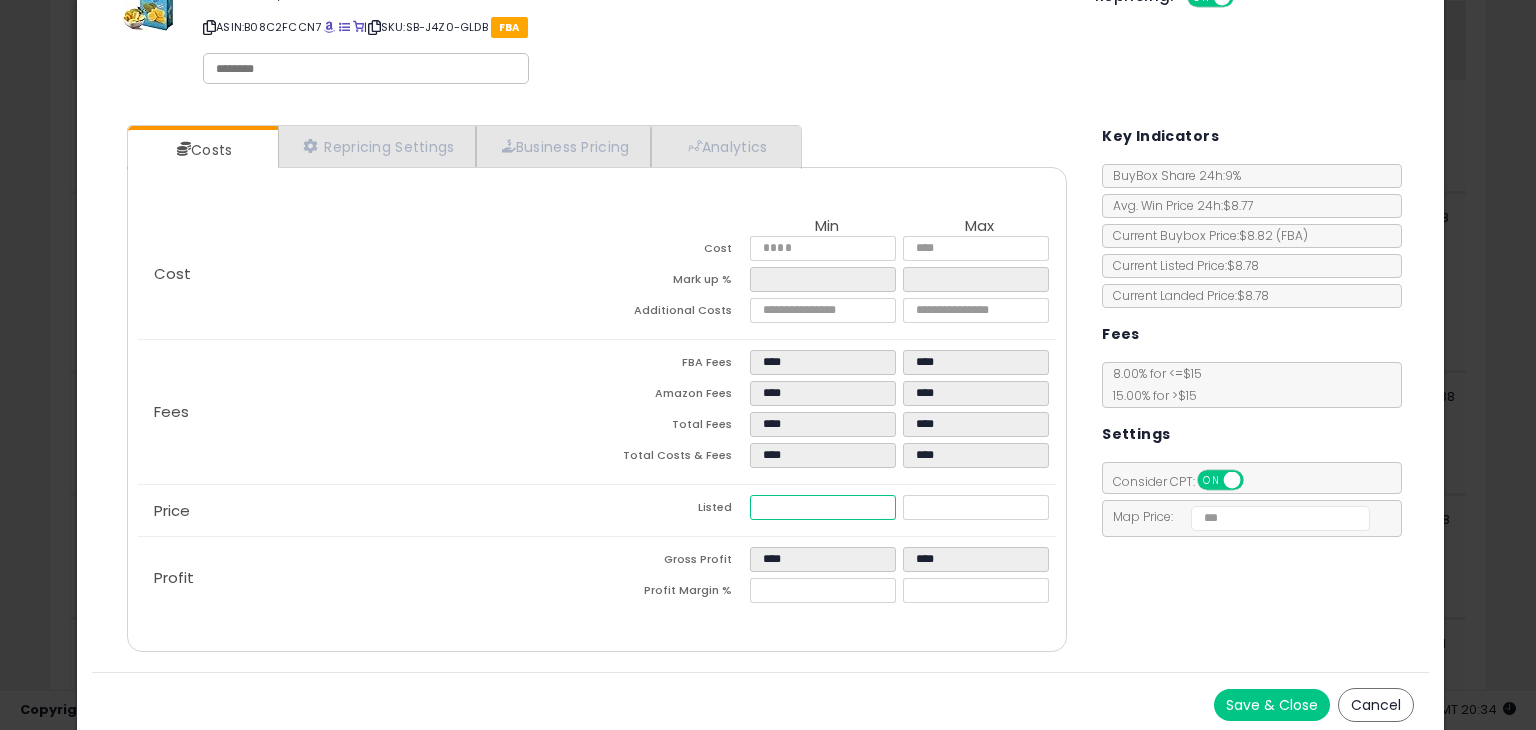 click on "****" at bounding box center (822, 507) 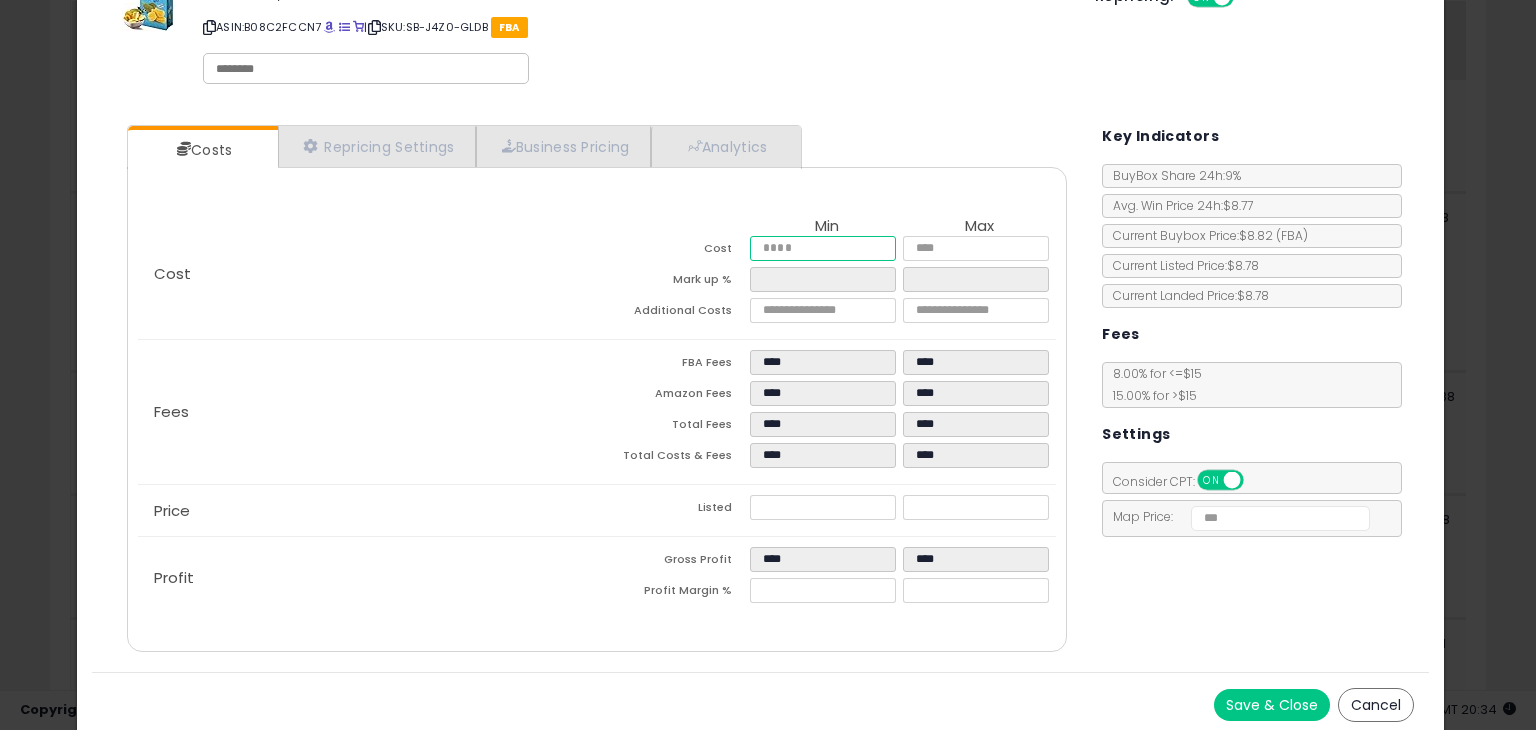click on "****" at bounding box center (822, 248) 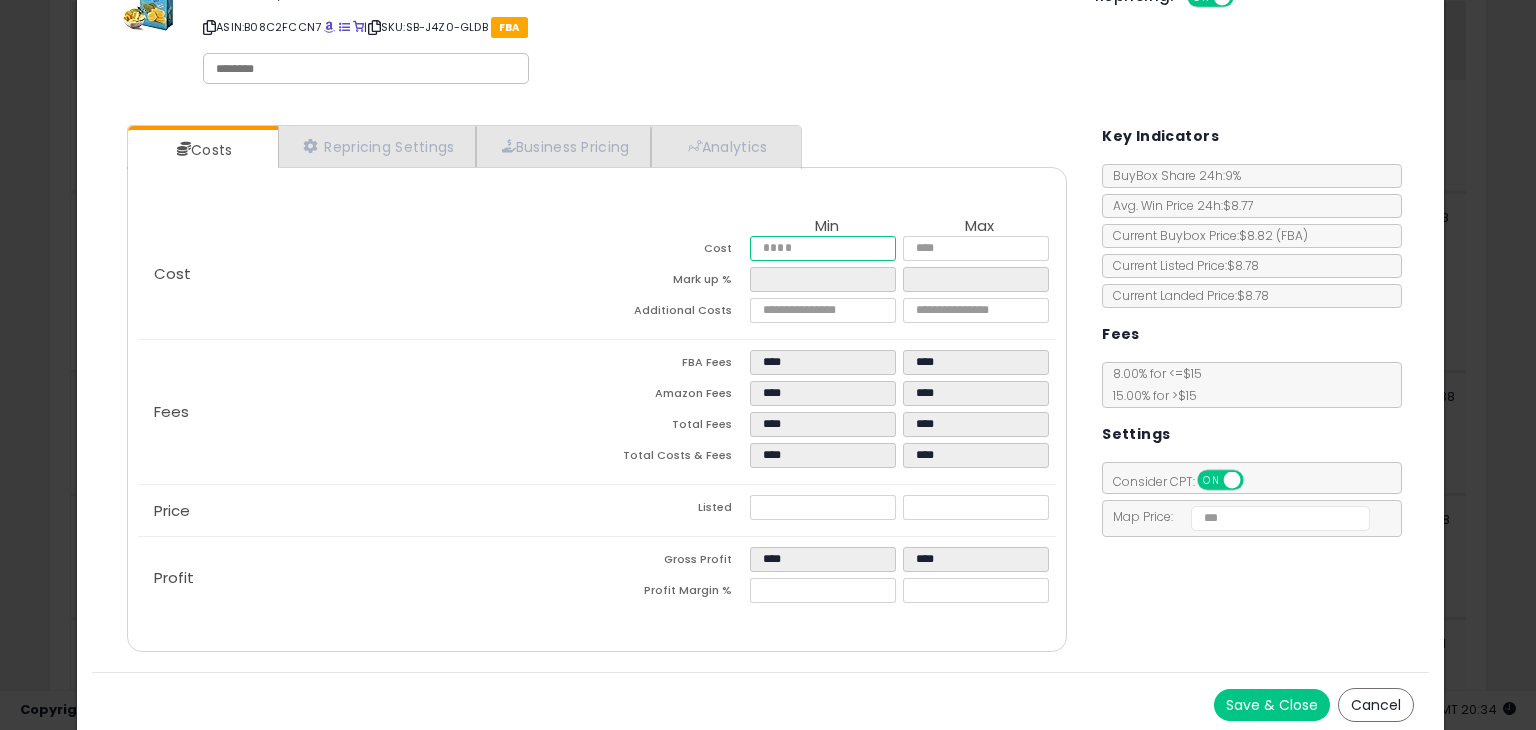 type on "*" 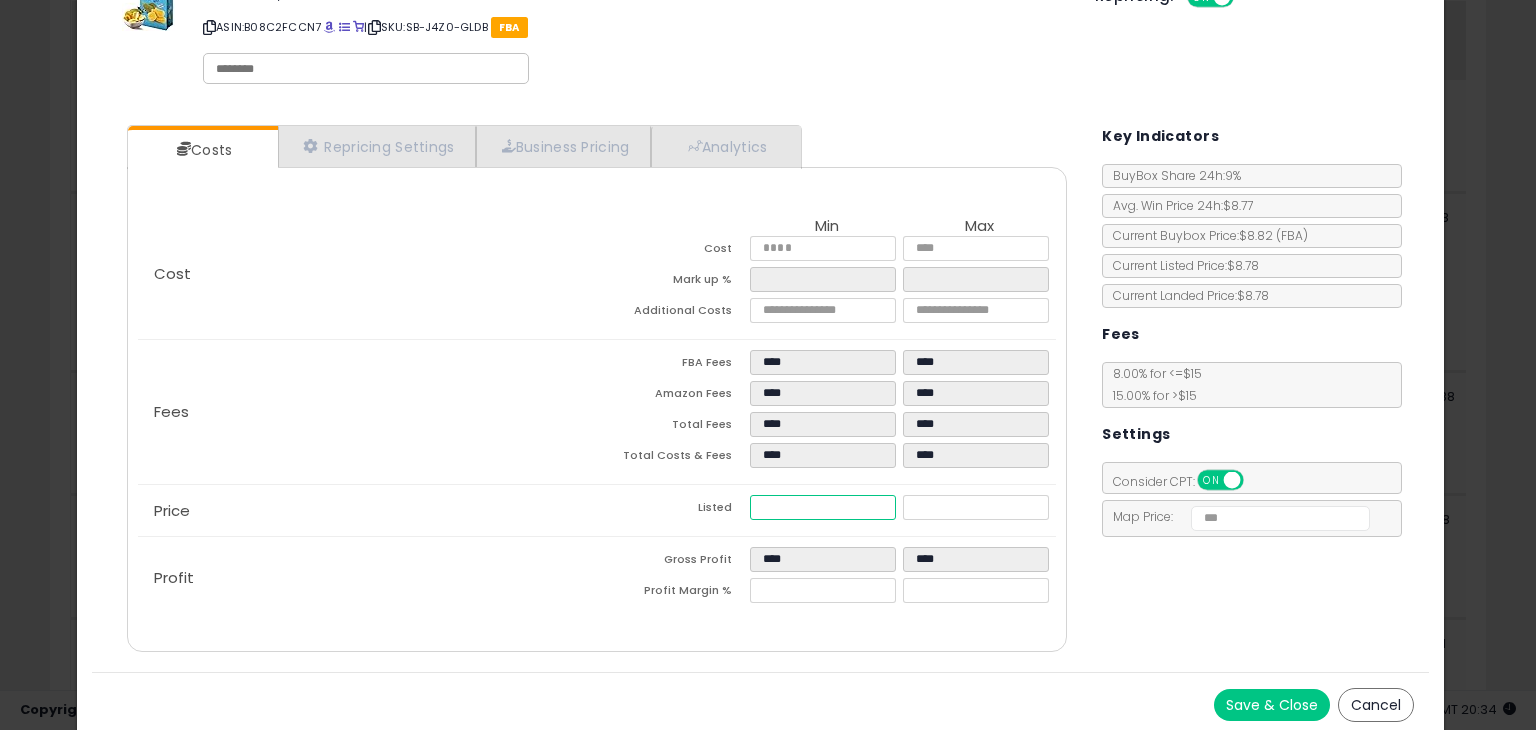 type on "*****" 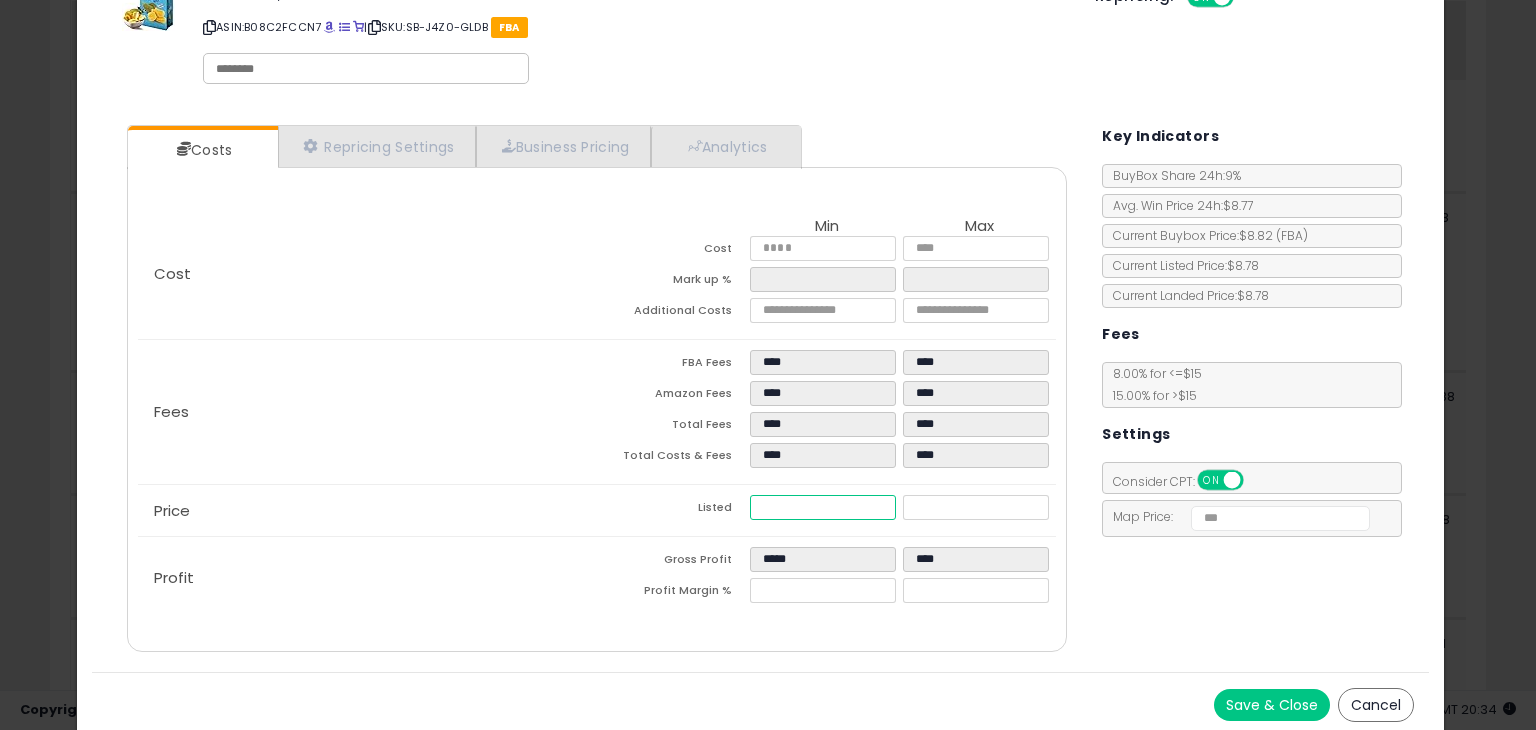 click on "****" at bounding box center [822, 507] 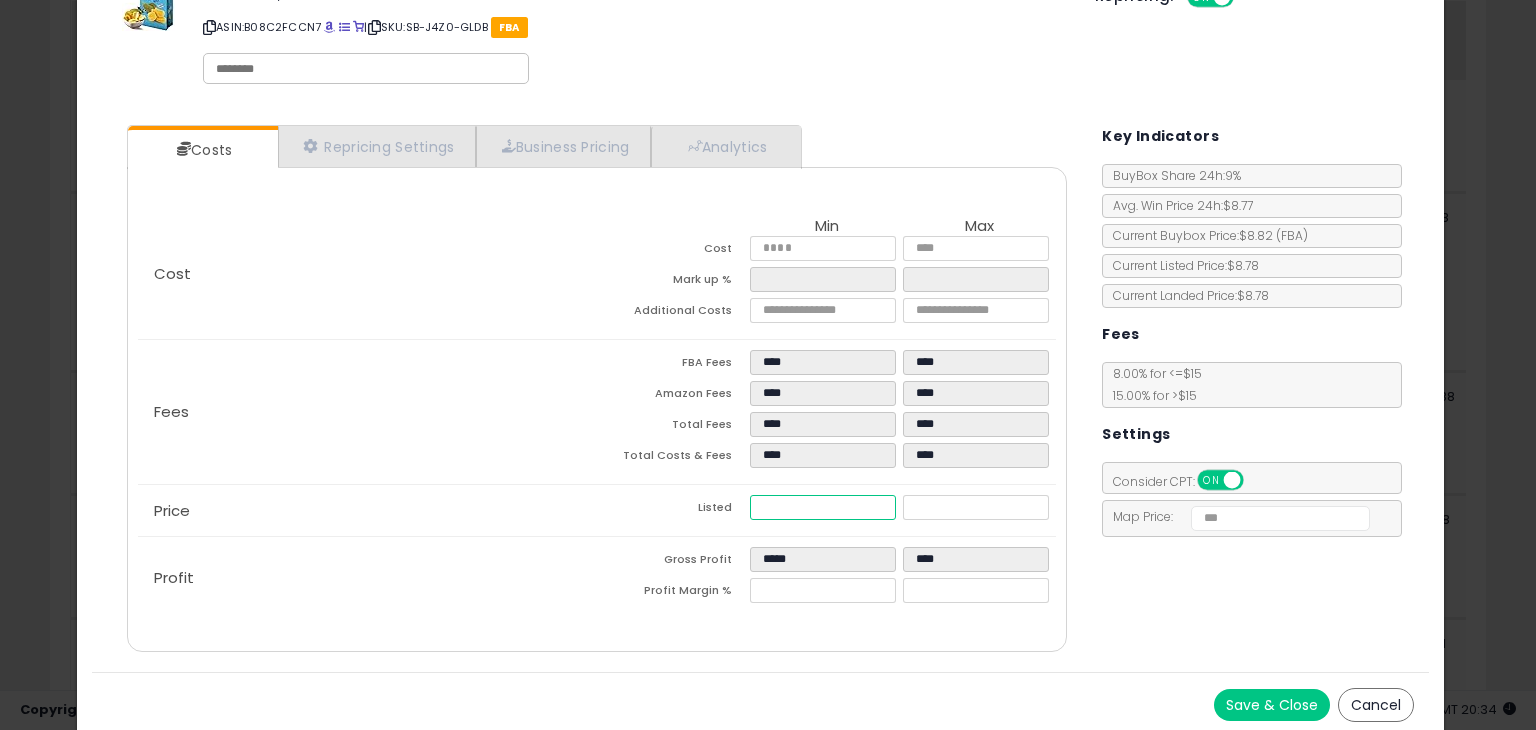 type on "****" 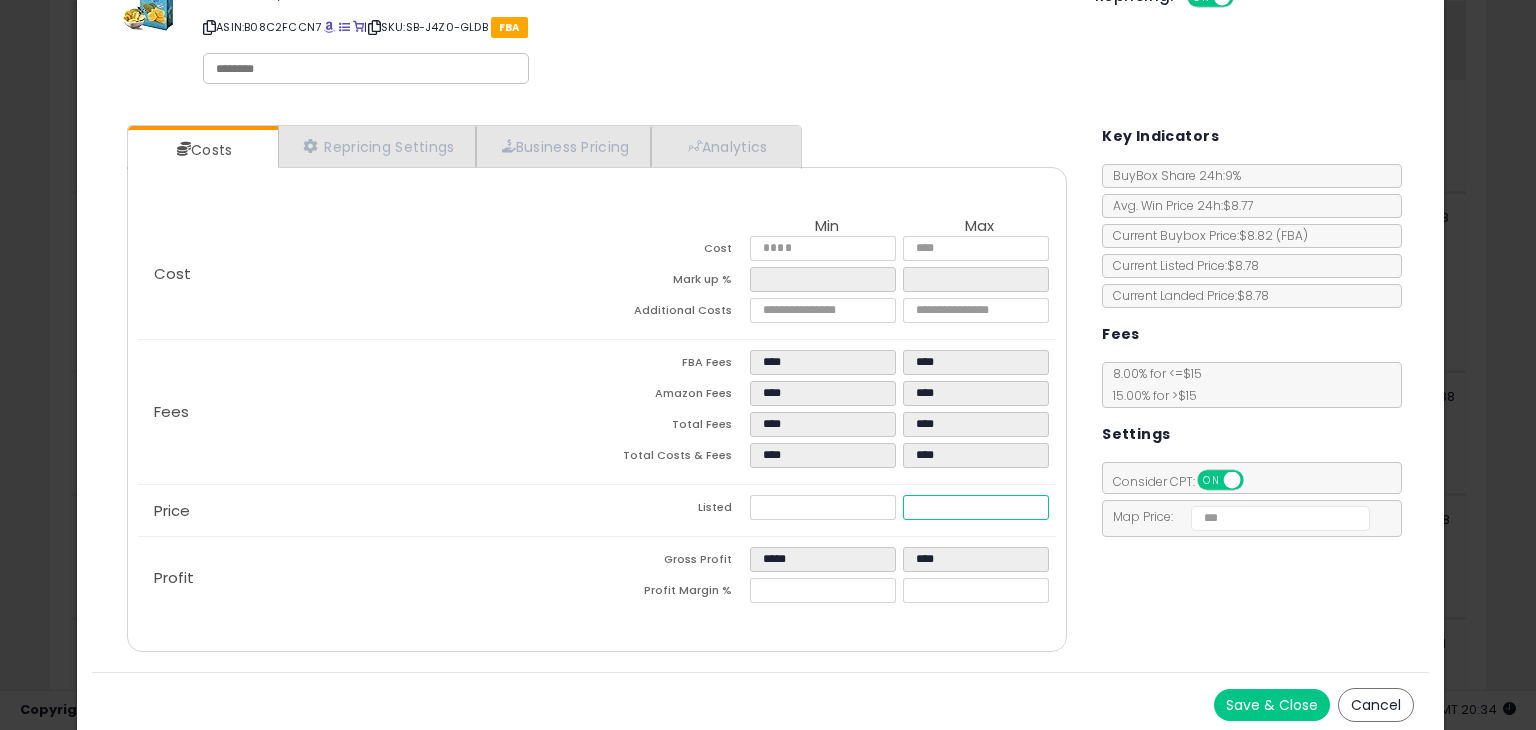 type on "******" 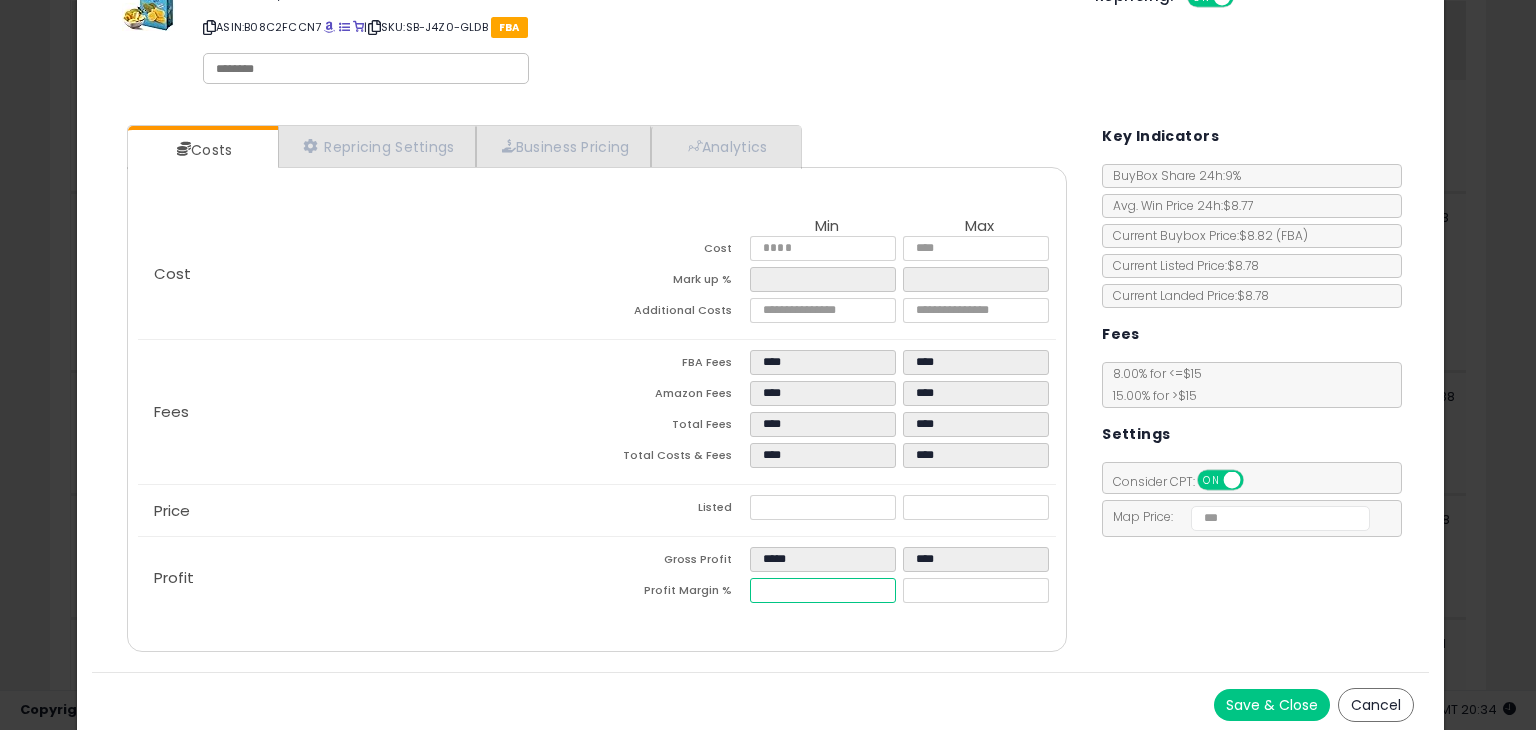 click on "******" at bounding box center [822, 590] 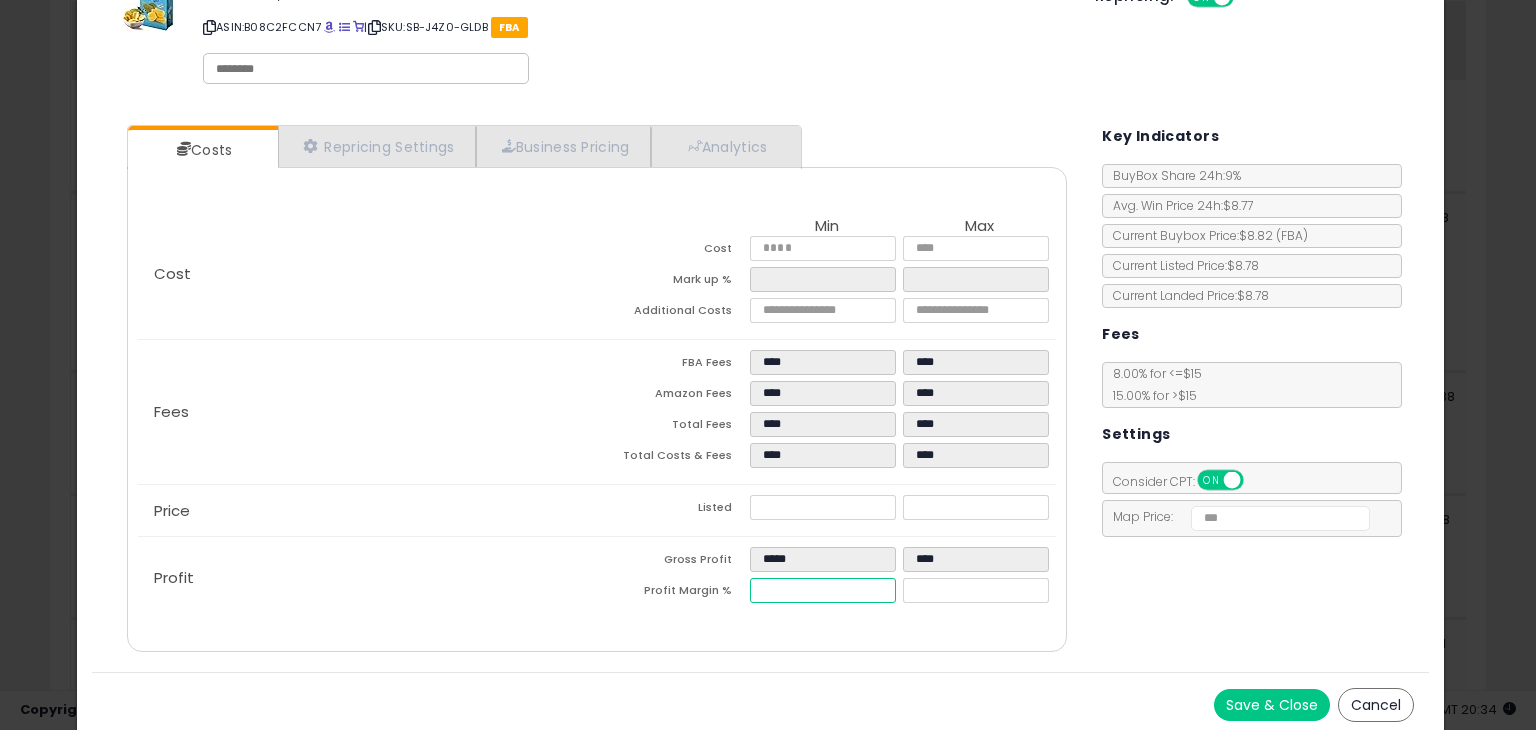 type on "**" 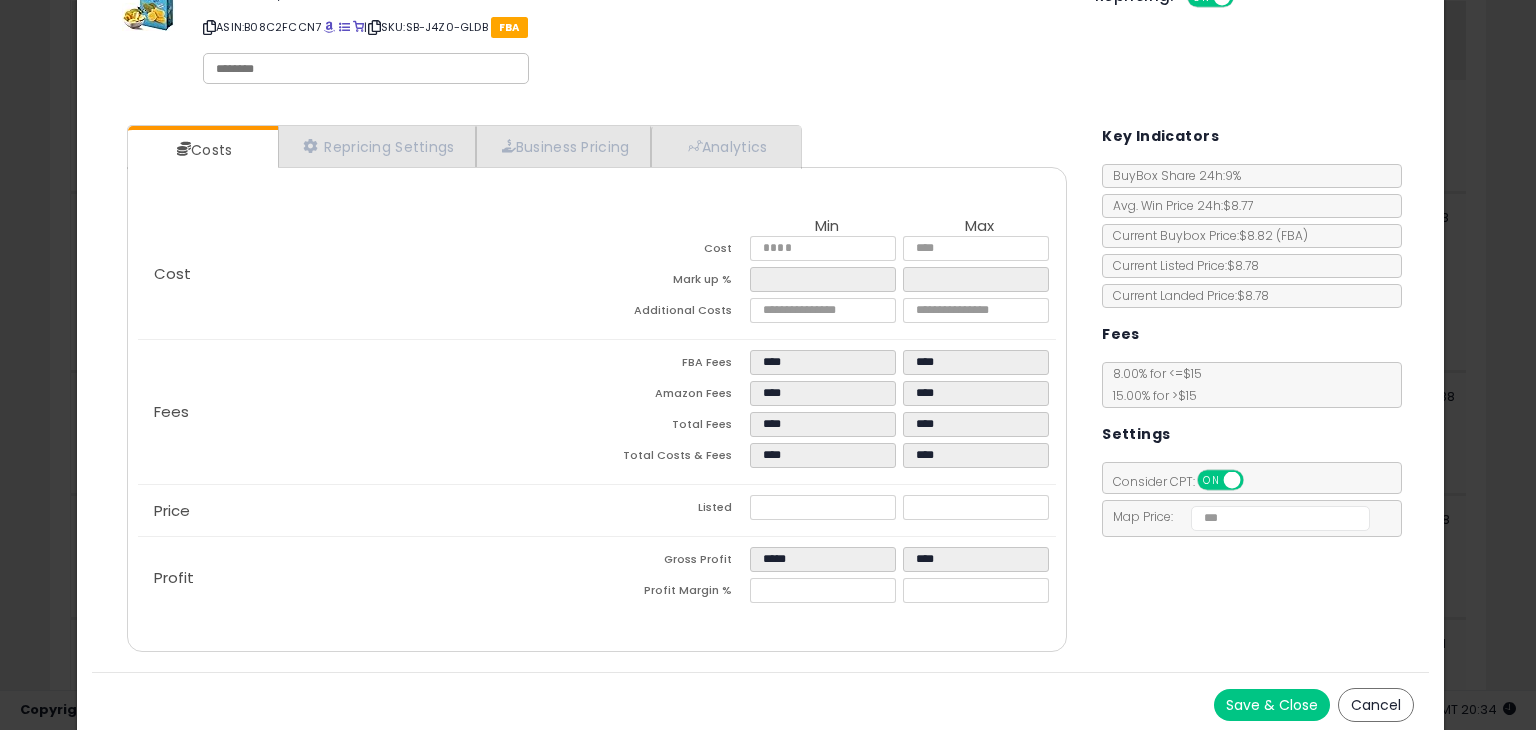 type on "****" 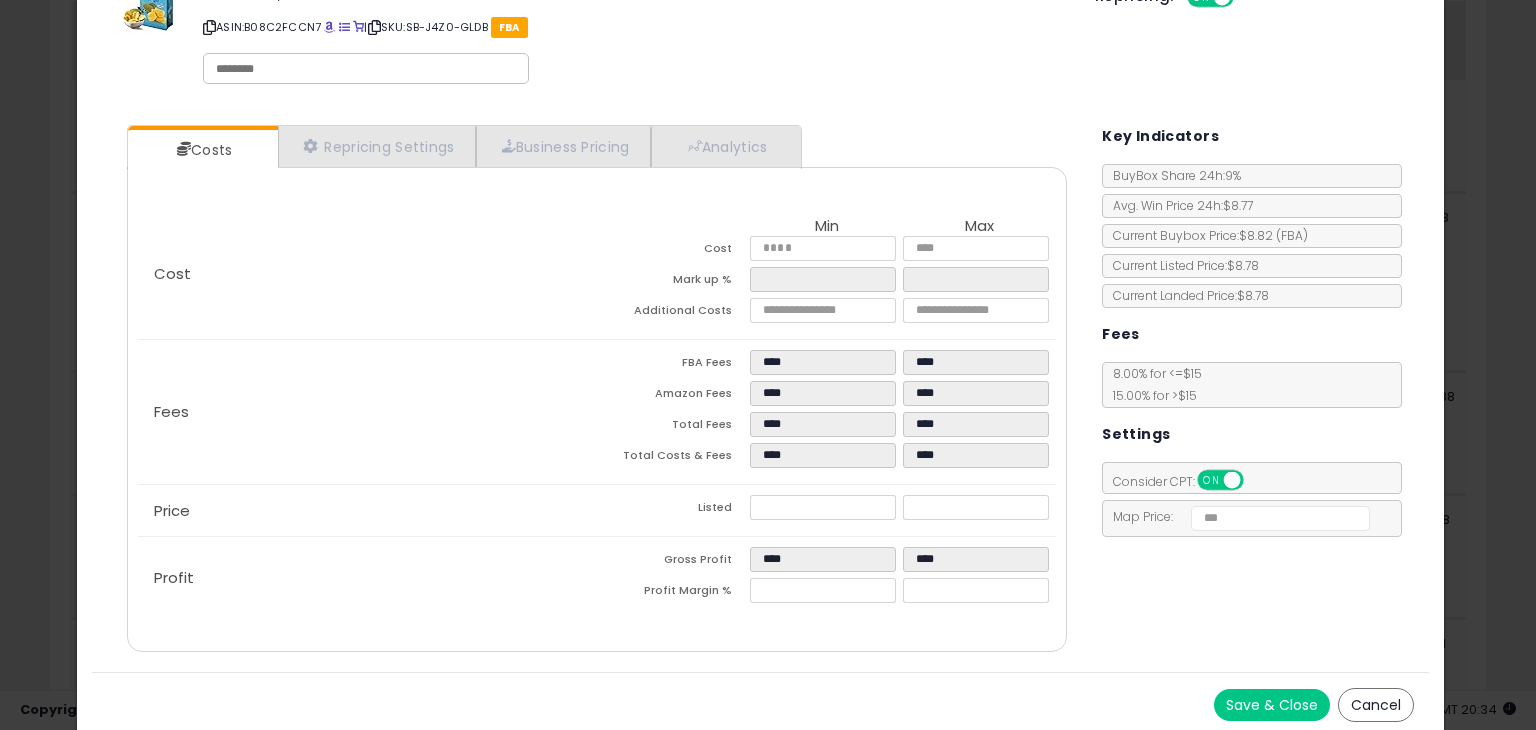 click on "Profit
Gross Profit
****
****
Profit Margin %
****
****" 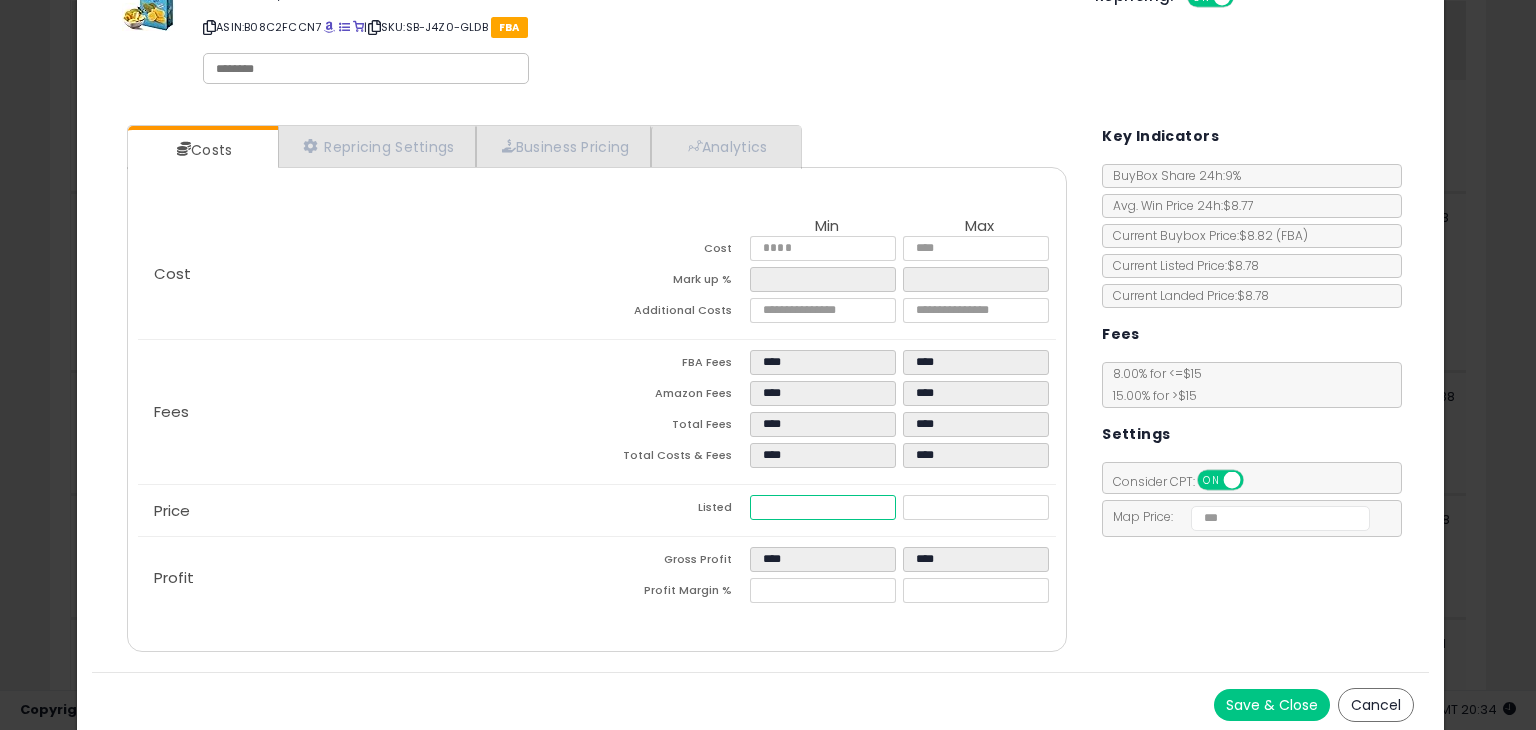 click on "****" at bounding box center (822, 507) 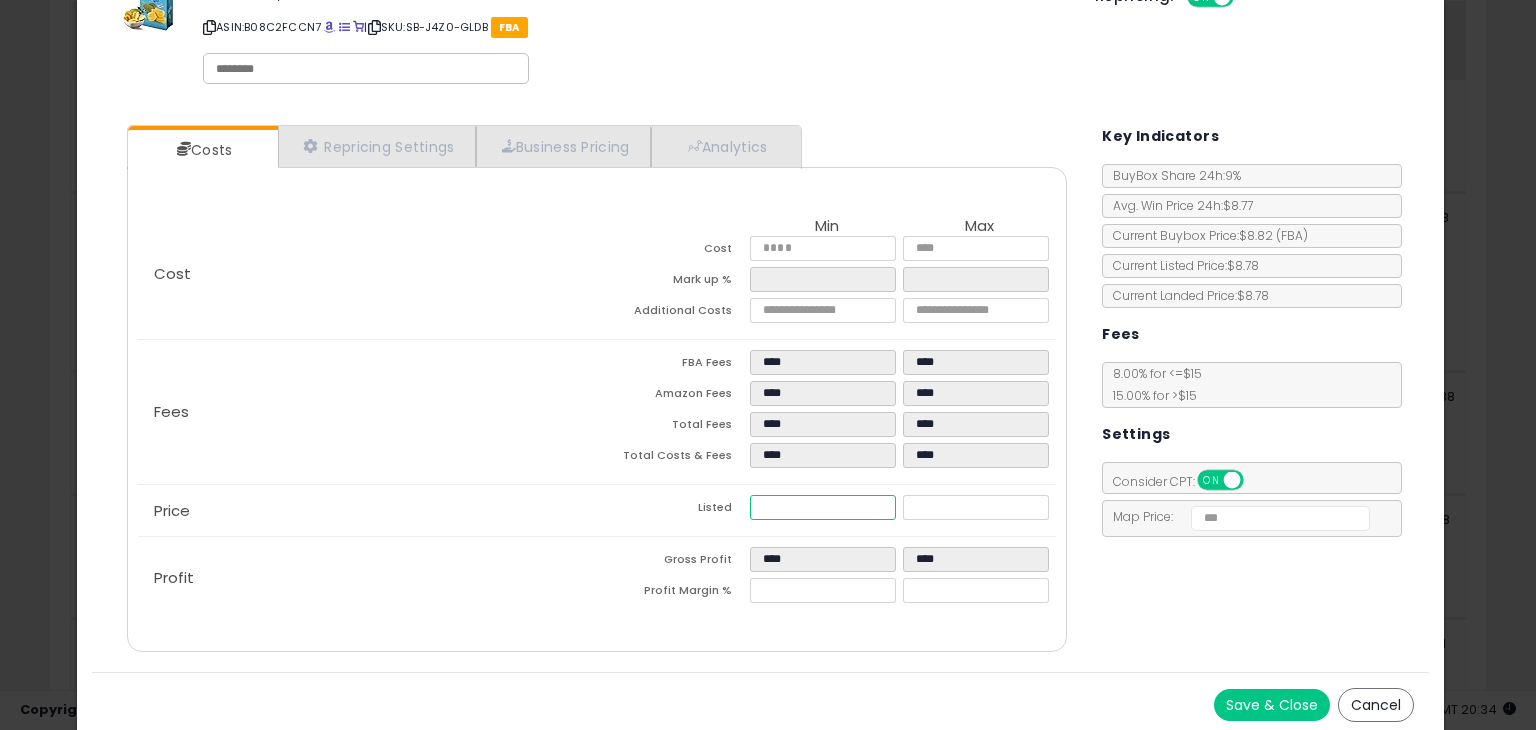 click on "****" at bounding box center (822, 507) 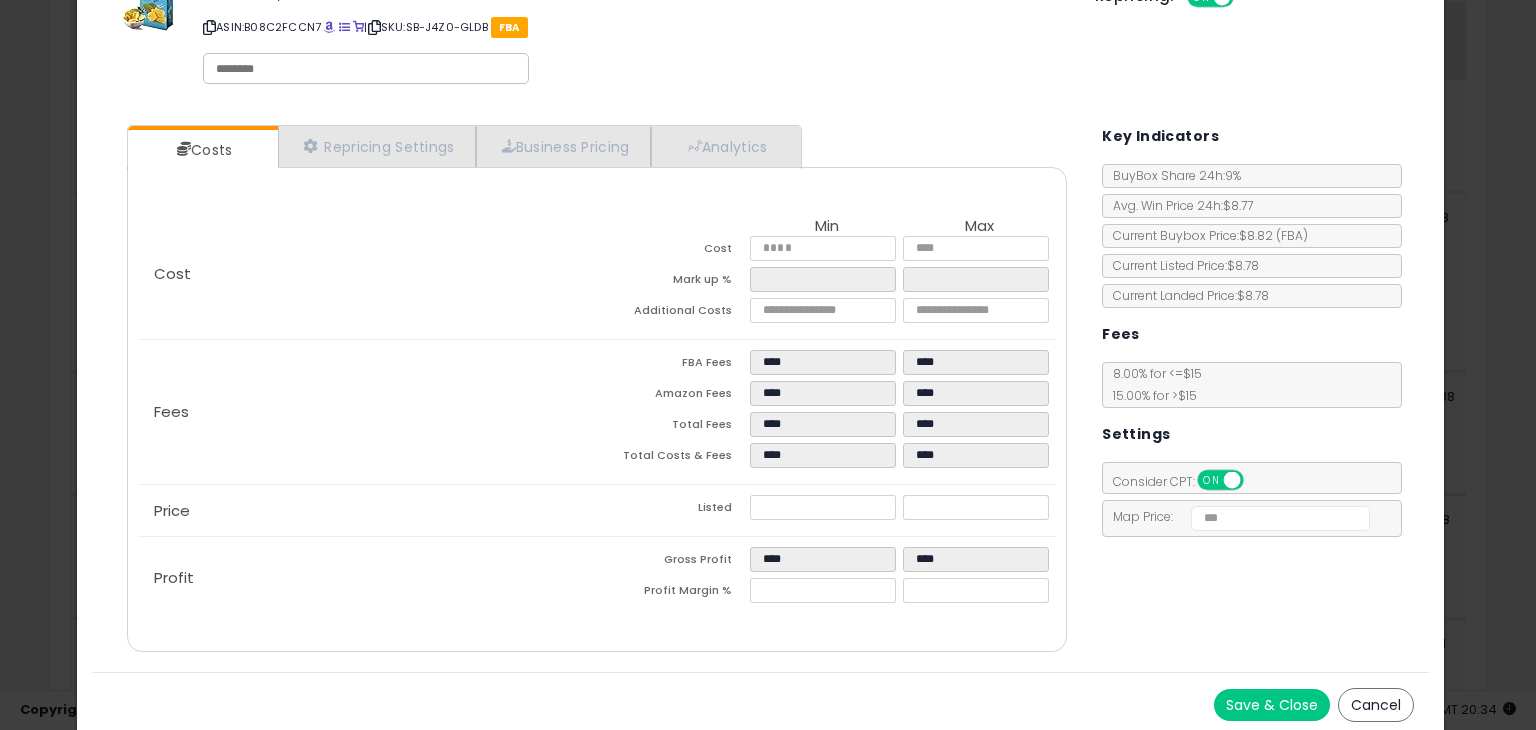 type on "*****" 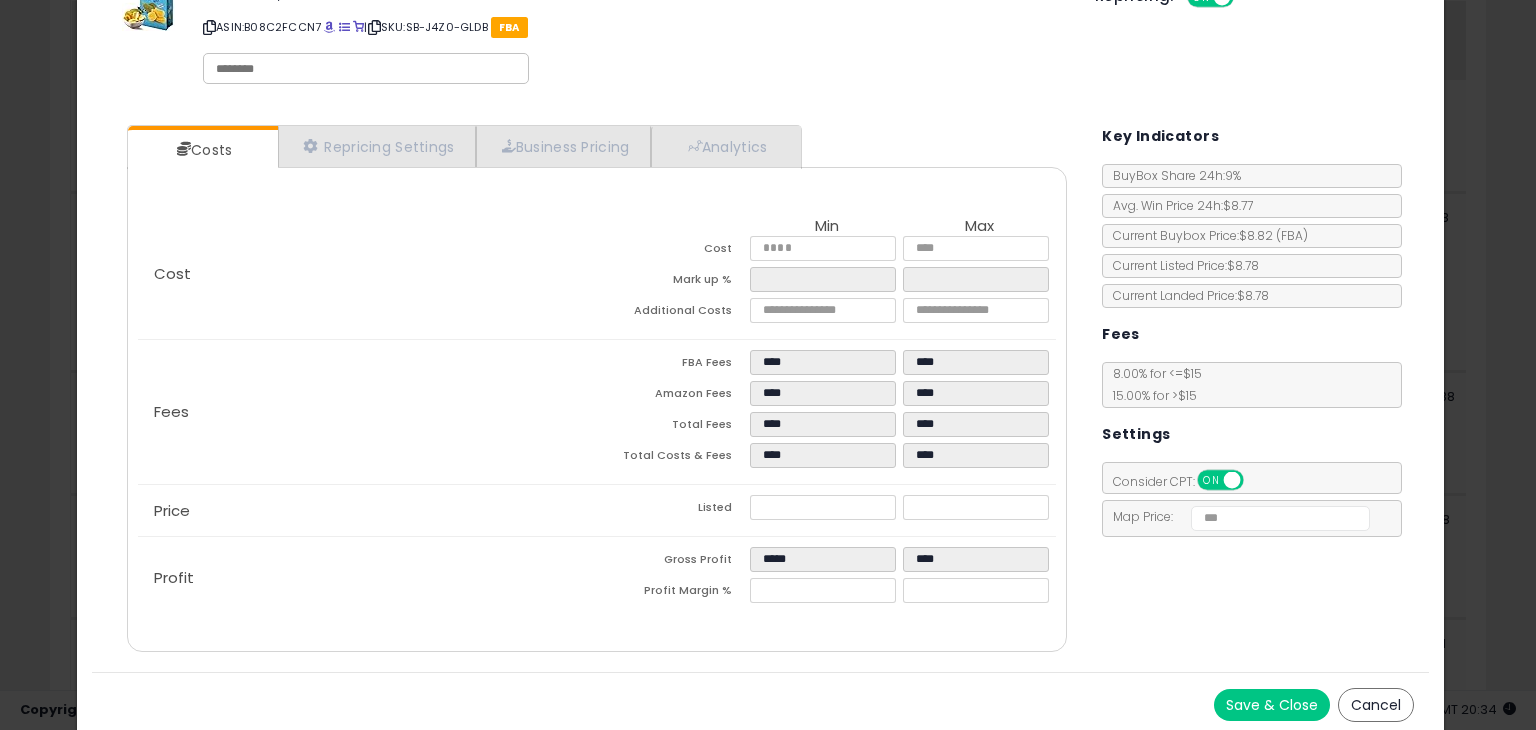 click on "Price
Listed
****
****" 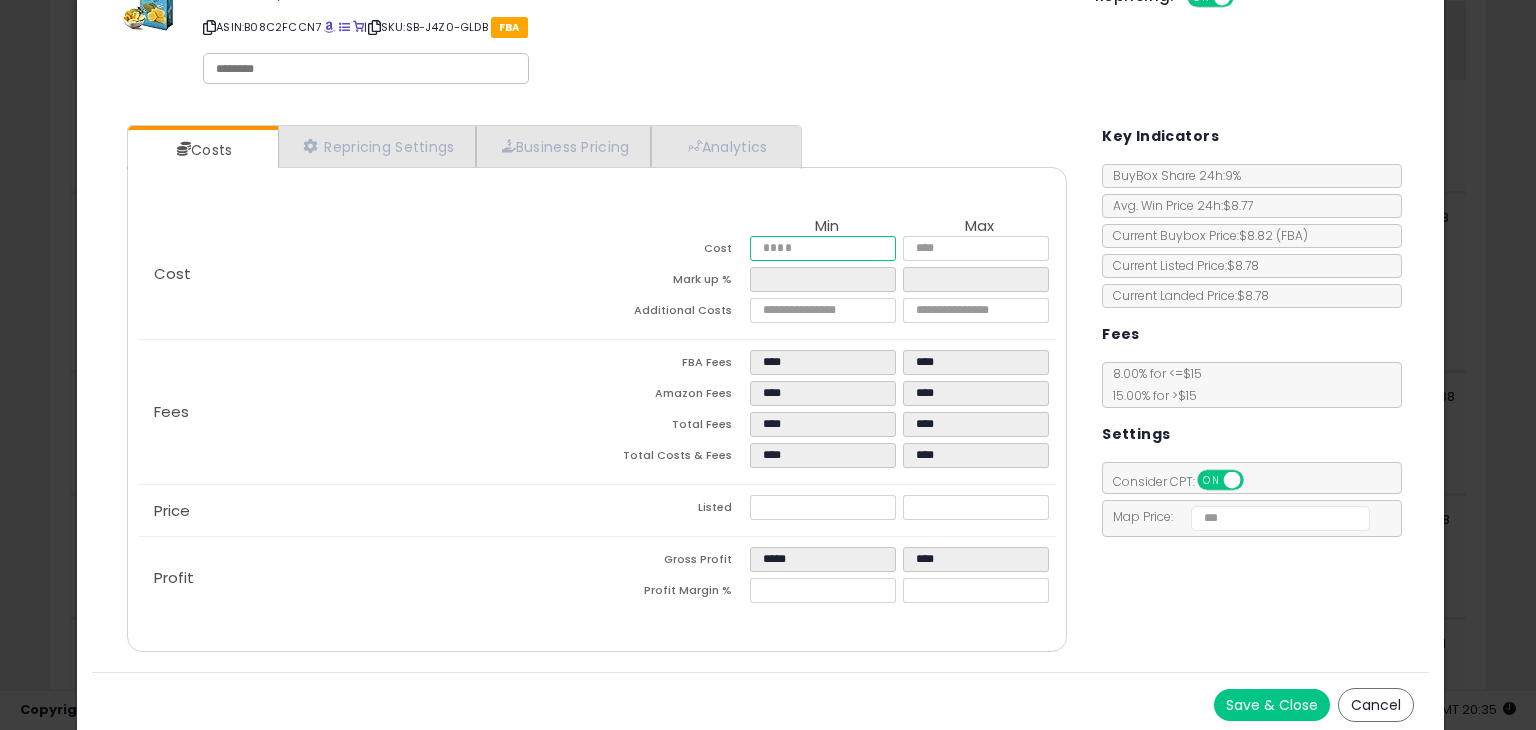 click on "****" at bounding box center [822, 248] 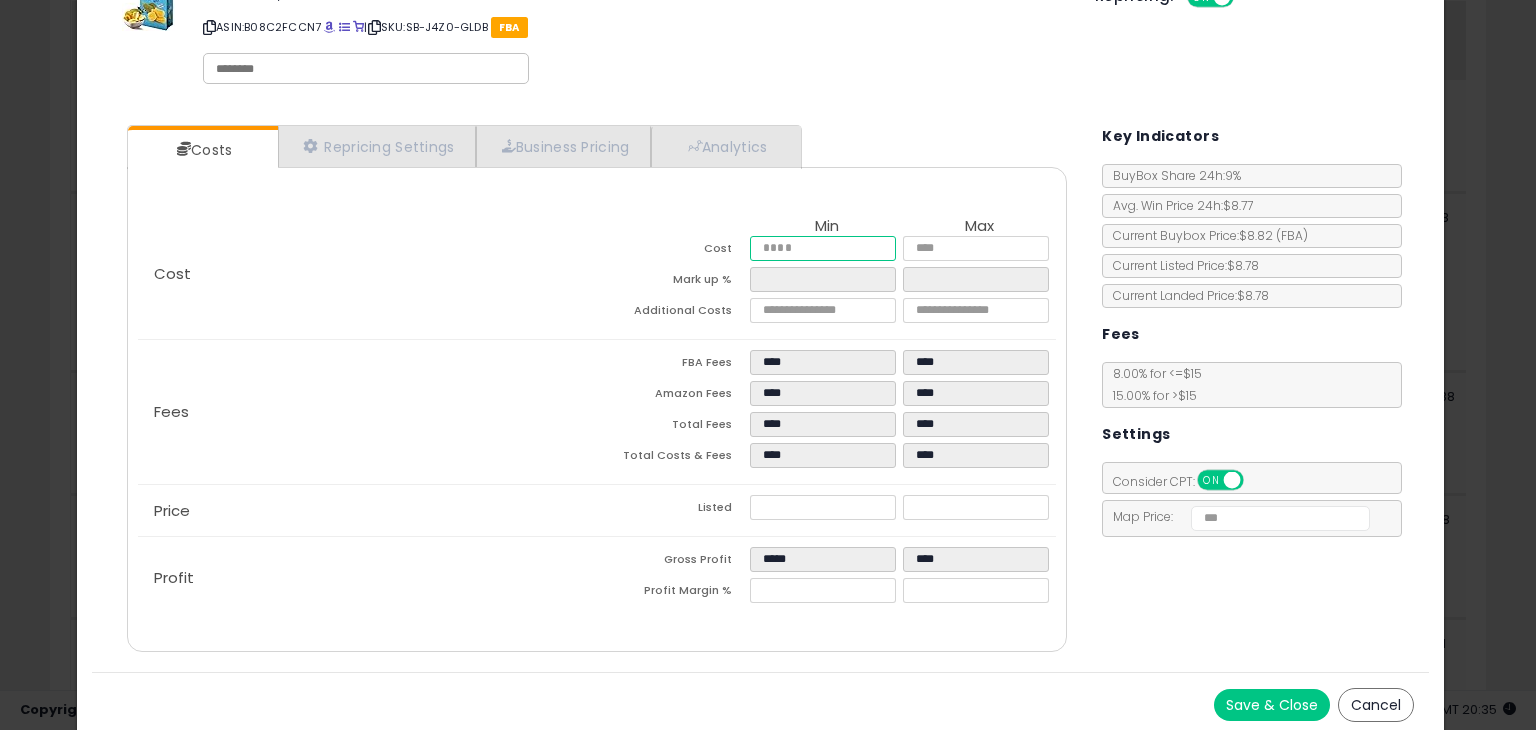 type on "****" 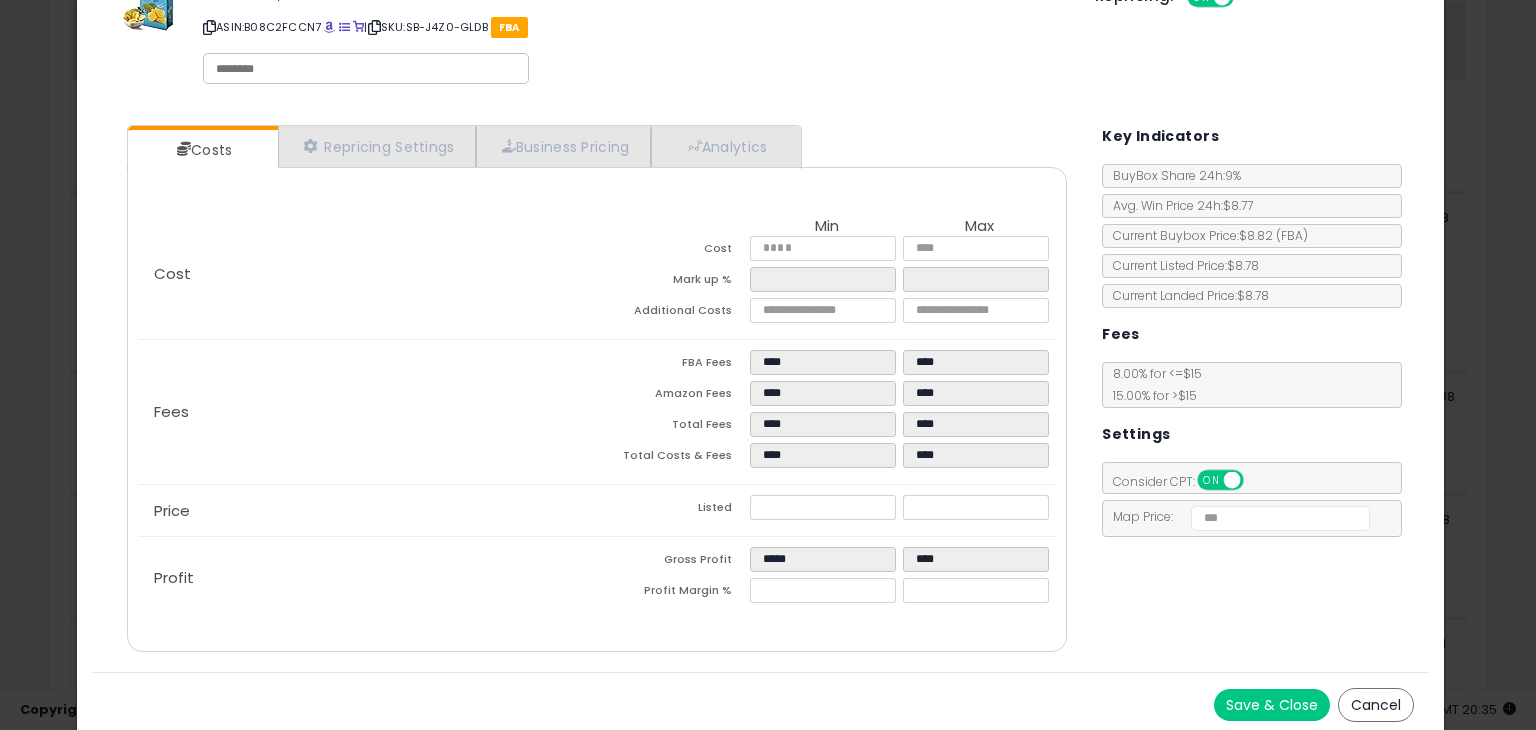 type on "*****" 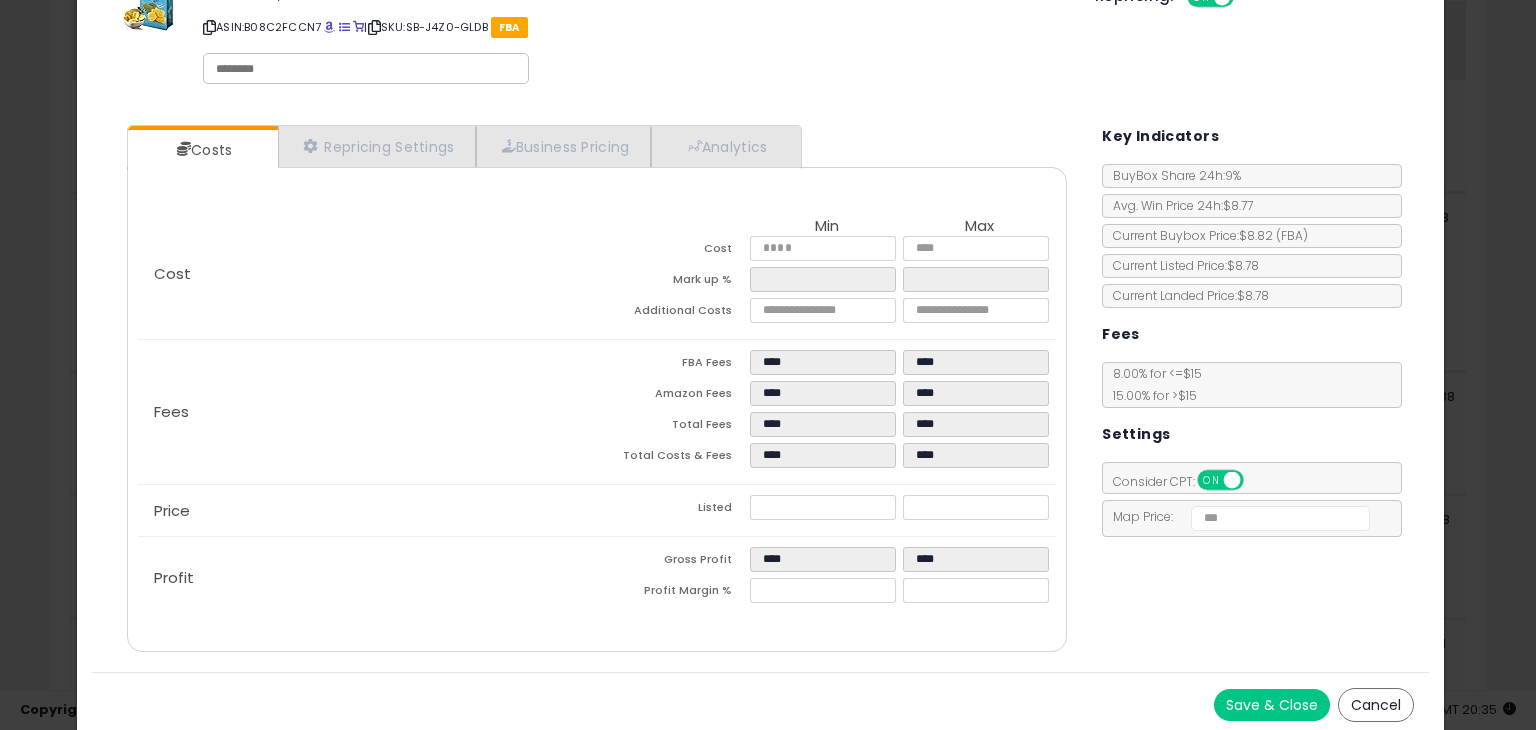 click on "Fees
FBA Fees
****
****
Amazon Fees
****
****
Total Fees
****
****
Total Costs & Fees
****
****" 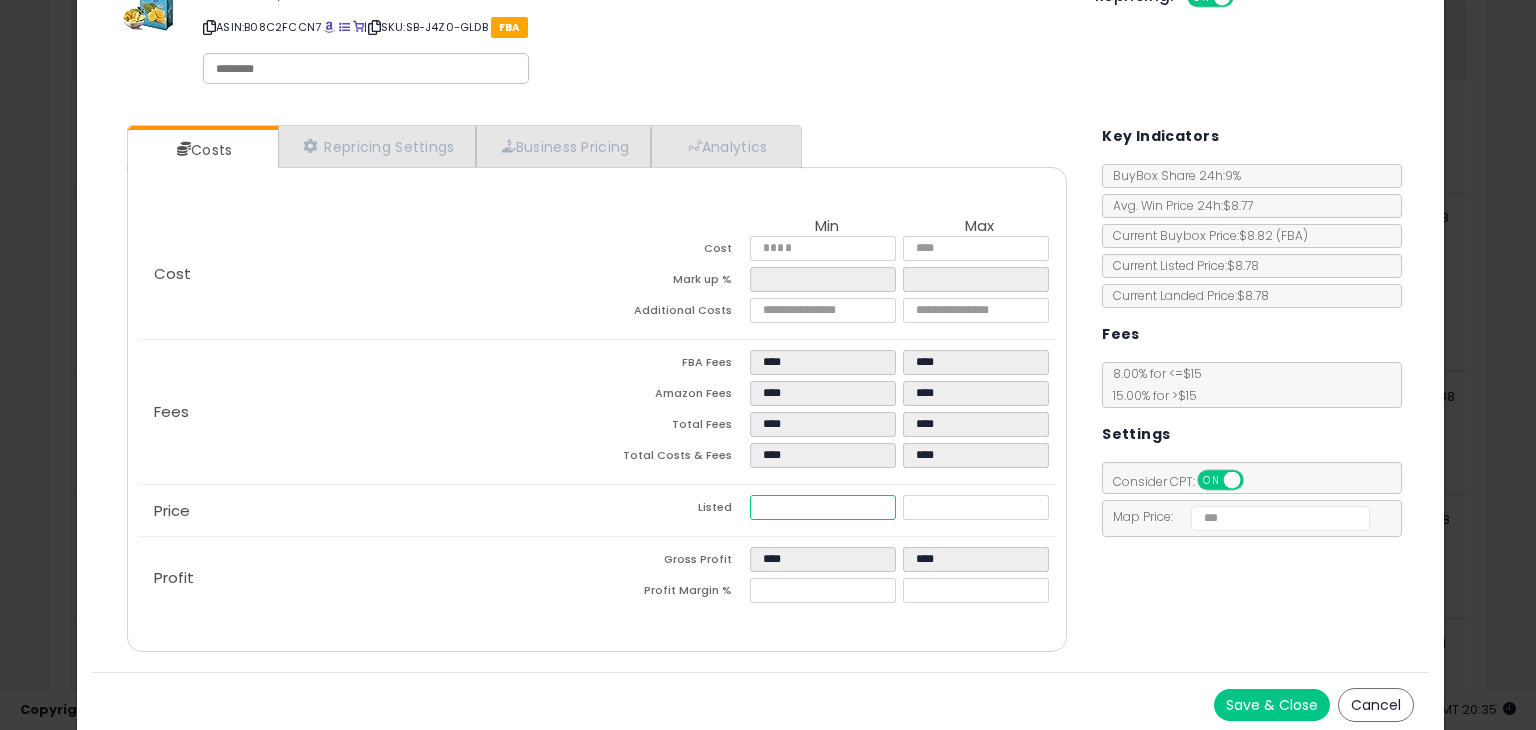 click on "****" at bounding box center [822, 507] 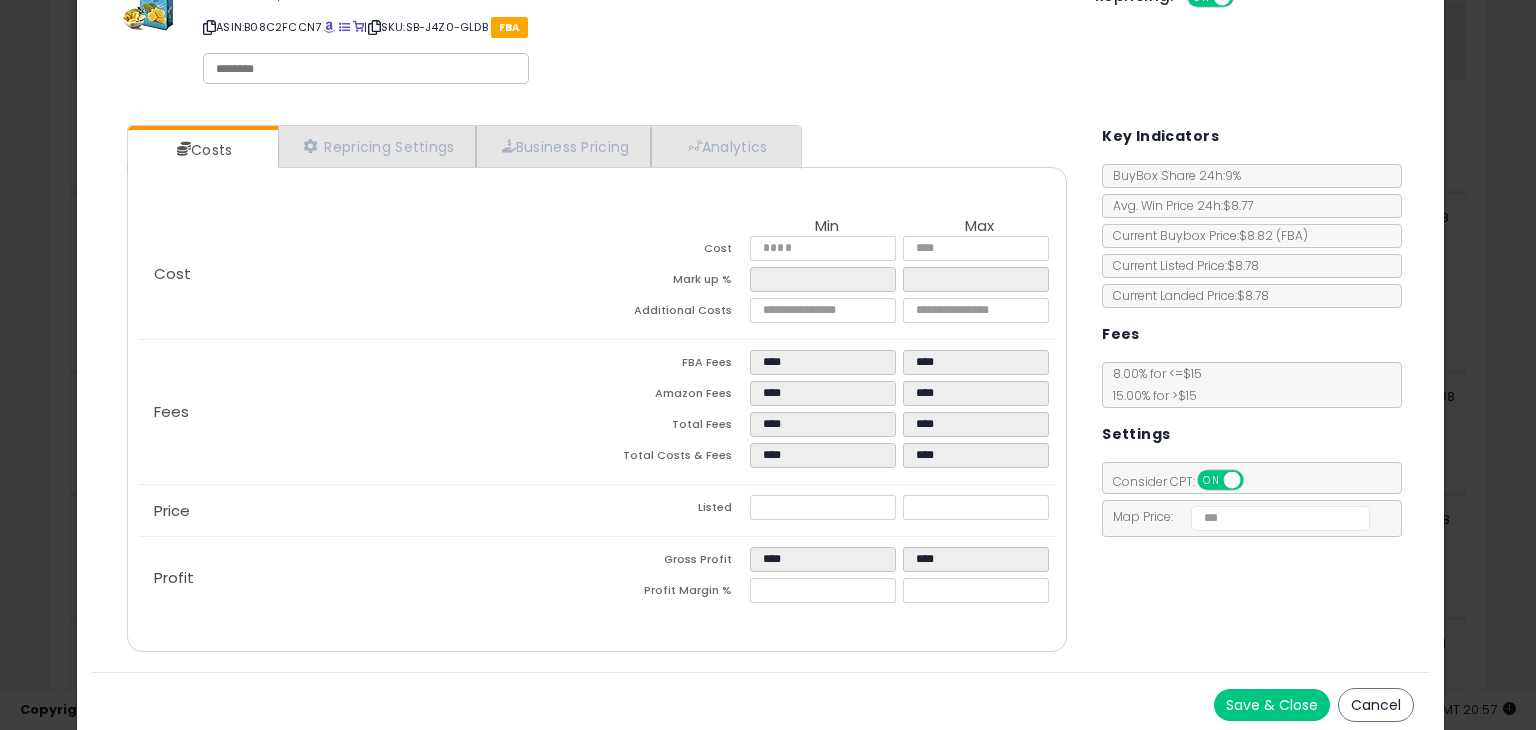 click on "× Close
Jackfruit Chips 7 Oz | Jans Buah Dried Jackfruit Chips, Gluten-Less Fruit Snack, Authentic Fruit Experience, Jack Fruit Dried, Freeze Dried
ASIN:  B08C2FCCN7
|
SKU:  SB-J4Z0-GLDB
FBA
Repricing:
ON   OFF" 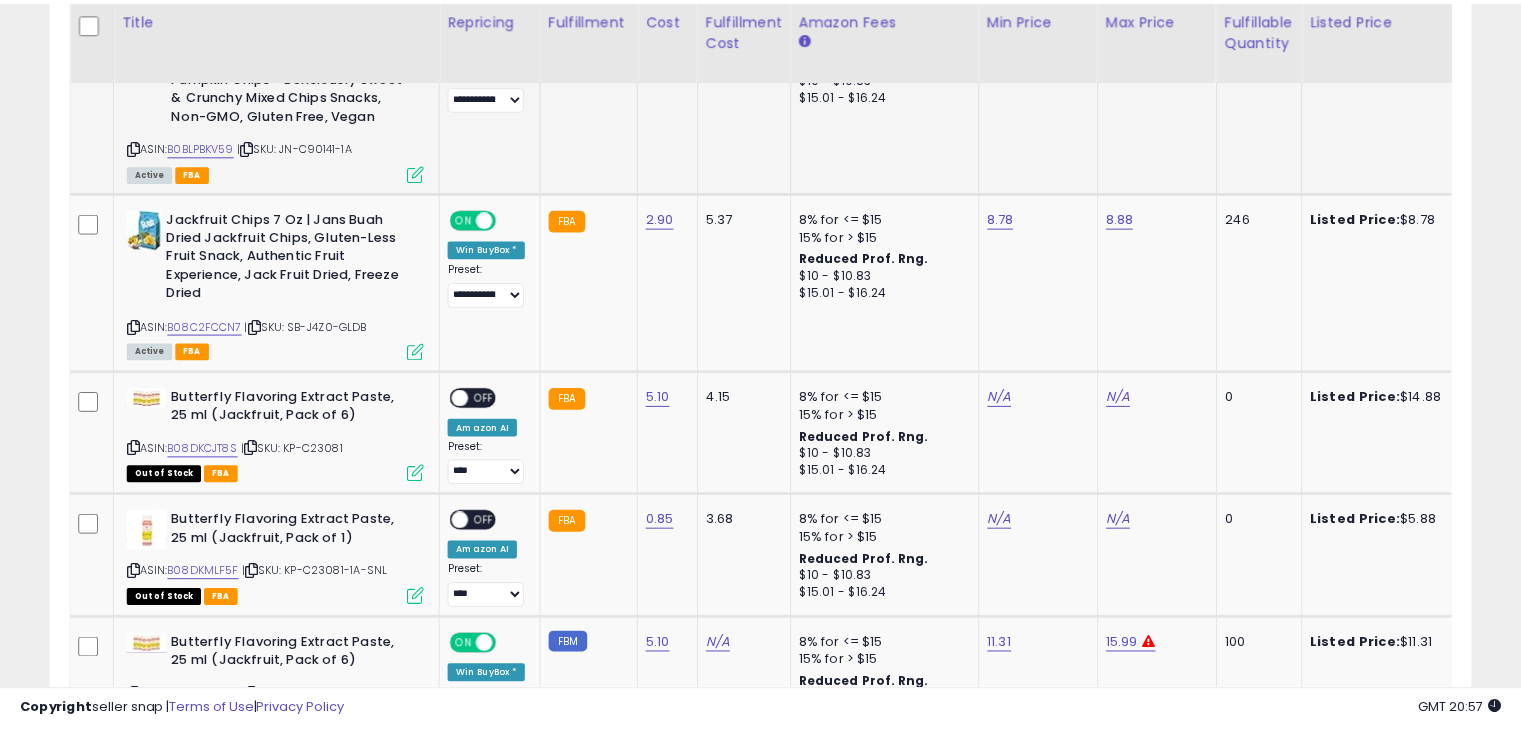 scroll, scrollTop: 409, scrollLeft: 822, axis: both 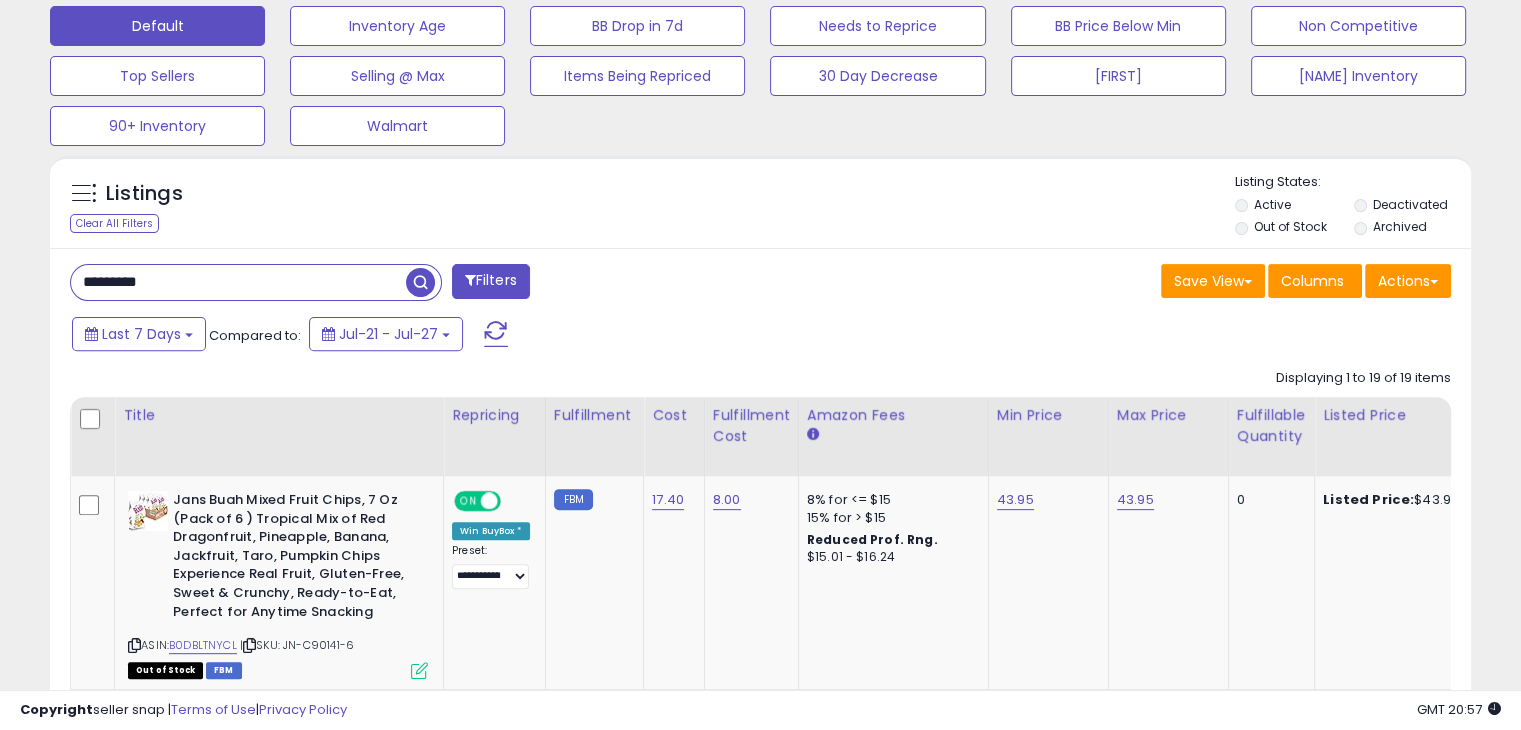 click on "*********" at bounding box center [238, 282] 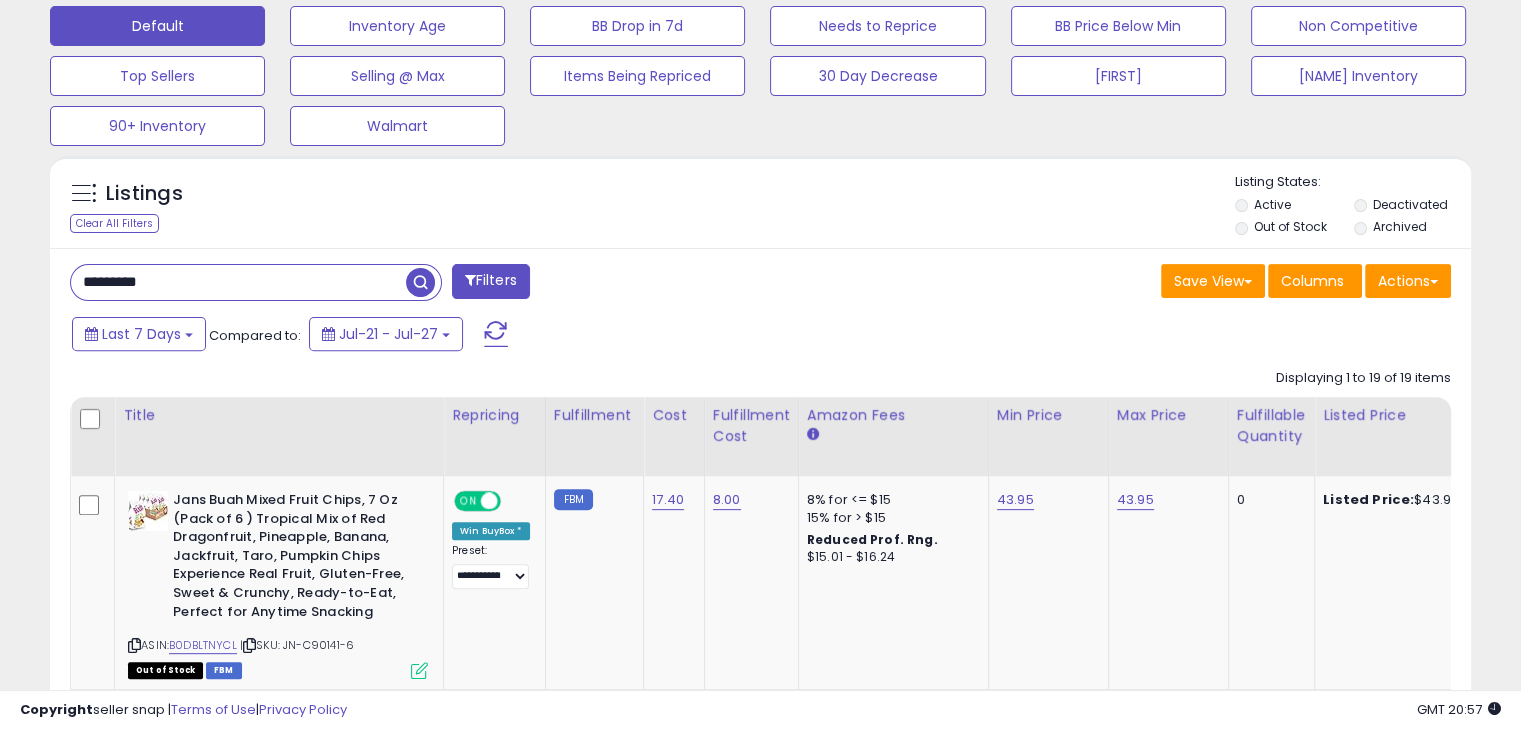 click on "*********" at bounding box center (238, 282) 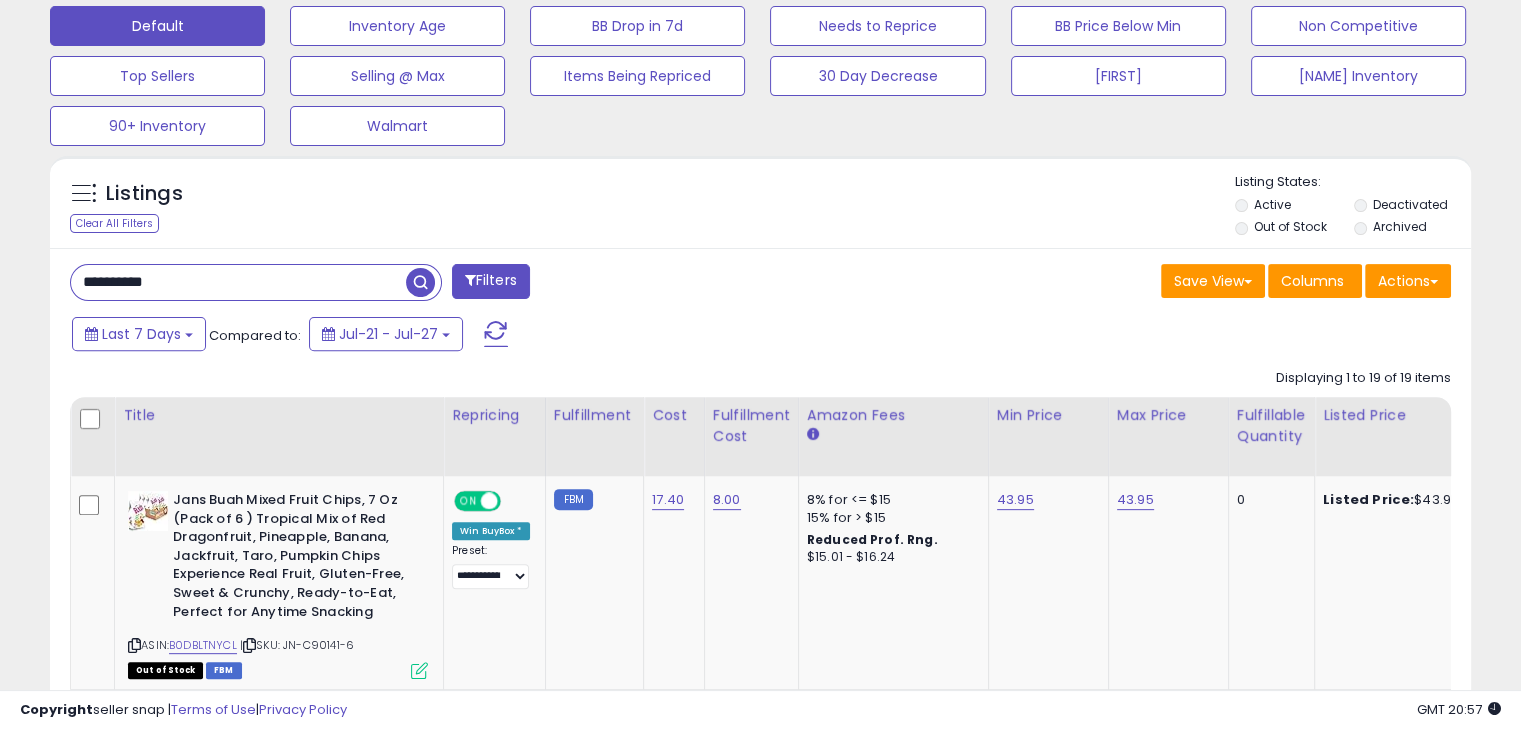 type on "**********" 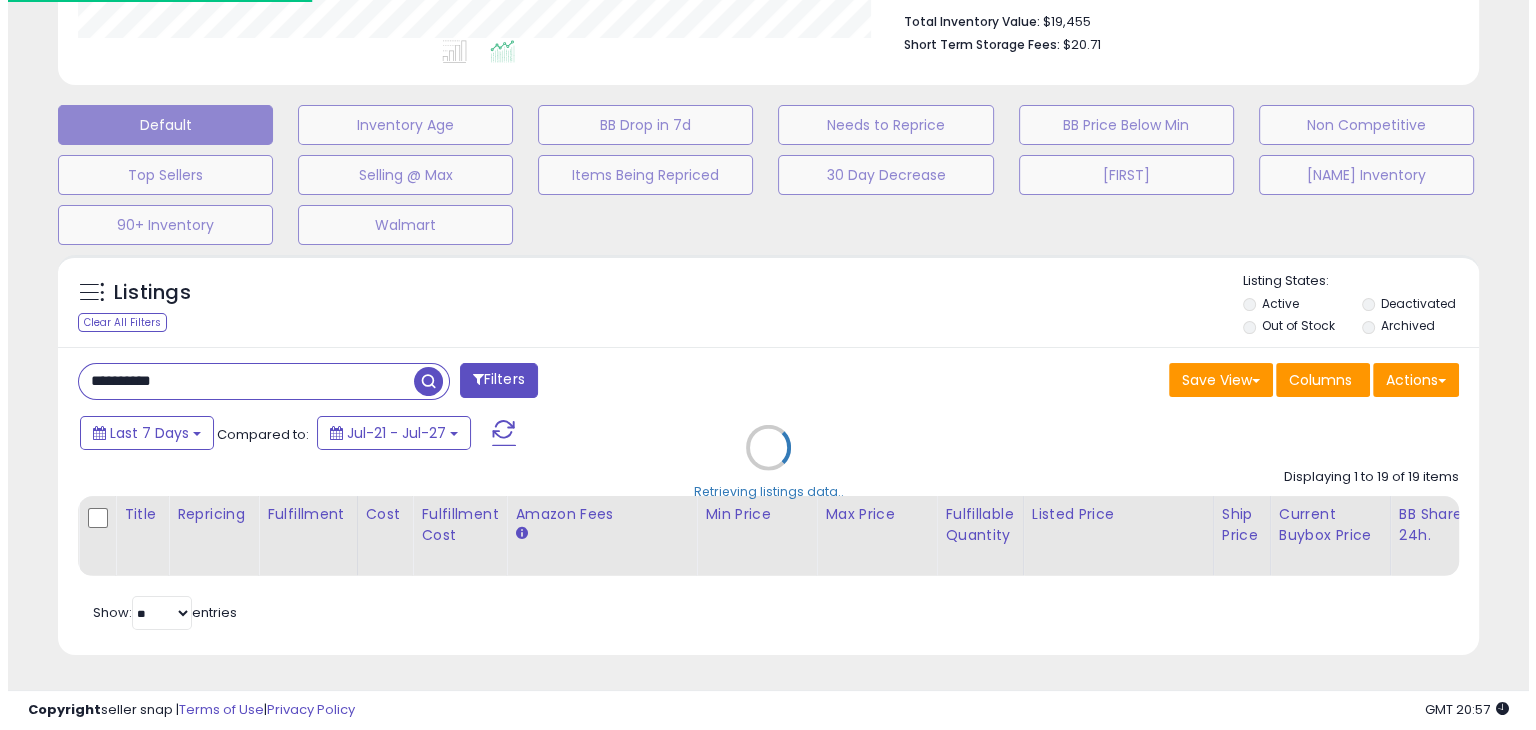 scroll, scrollTop: 540, scrollLeft: 0, axis: vertical 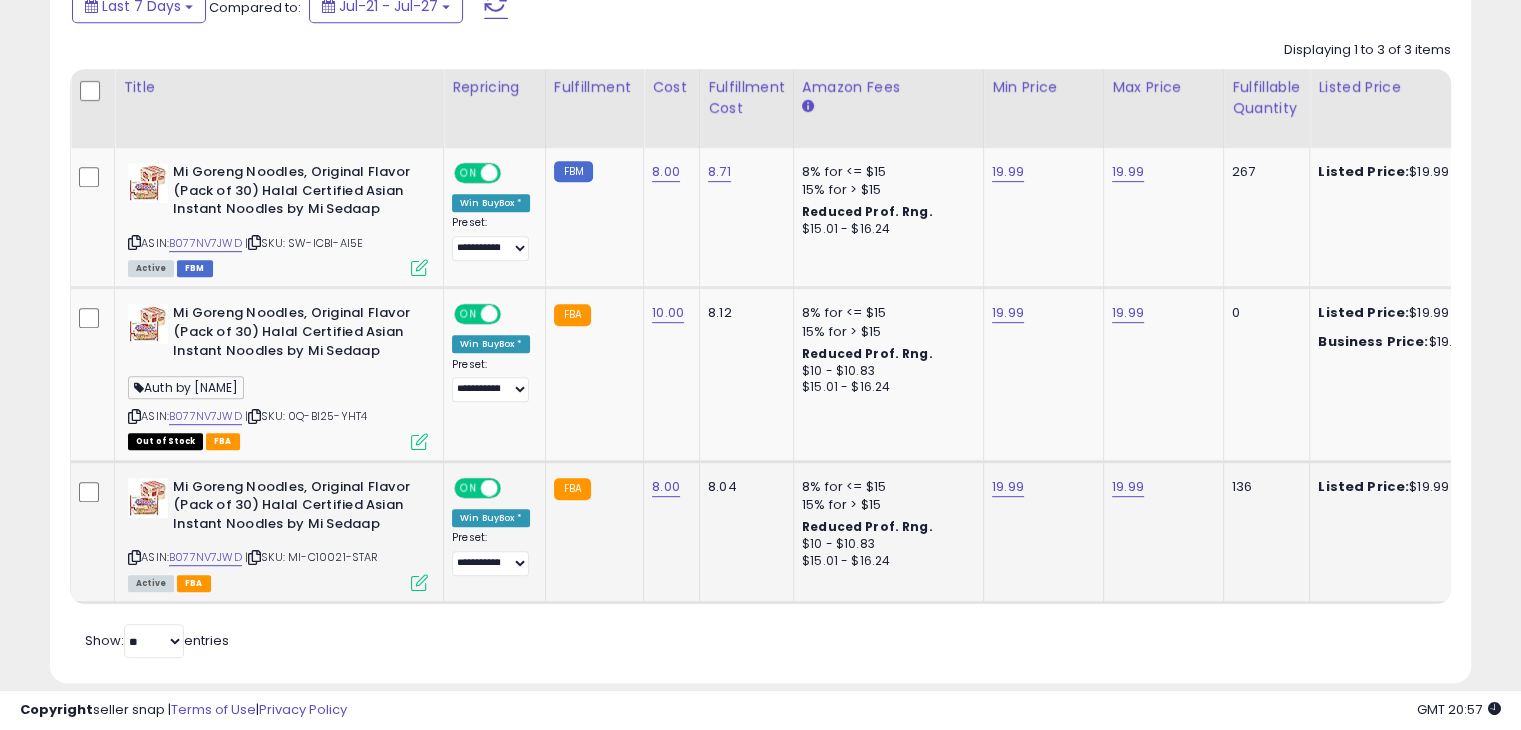 drag, startPoint x: 538, startPoint y: 300, endPoint x: 418, endPoint y: 590, distance: 313.8471 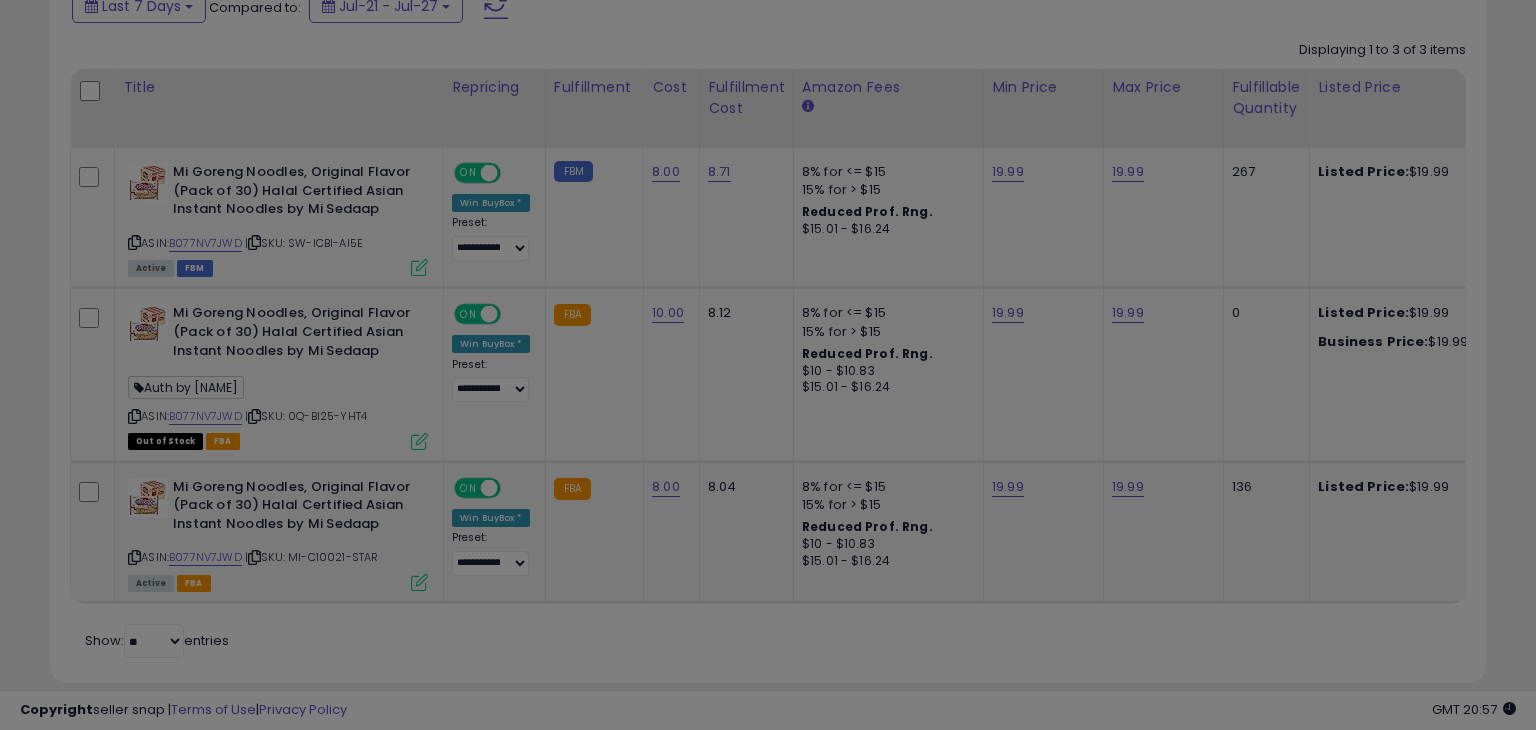 scroll, scrollTop: 999589, scrollLeft: 999168, axis: both 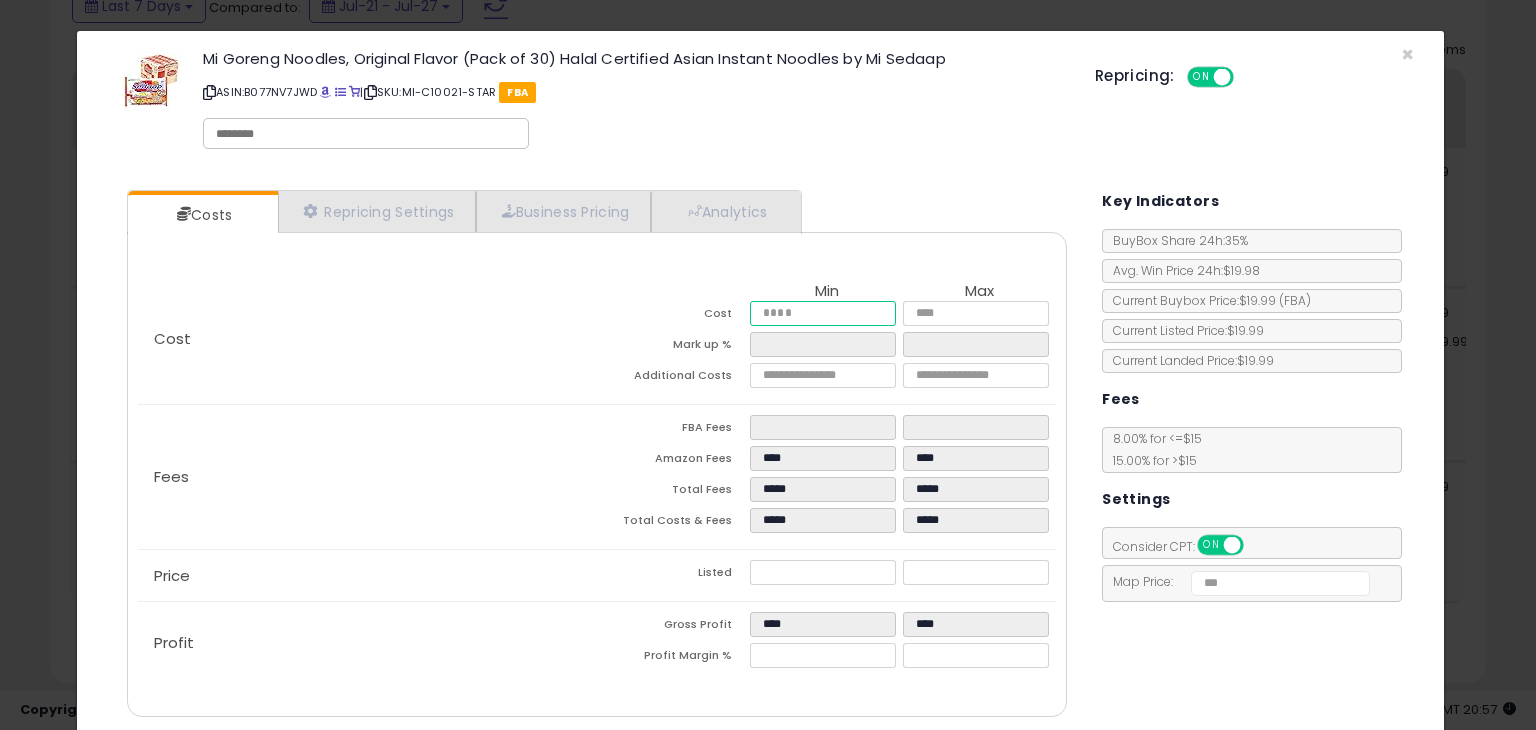 click on "****" at bounding box center (822, 313) 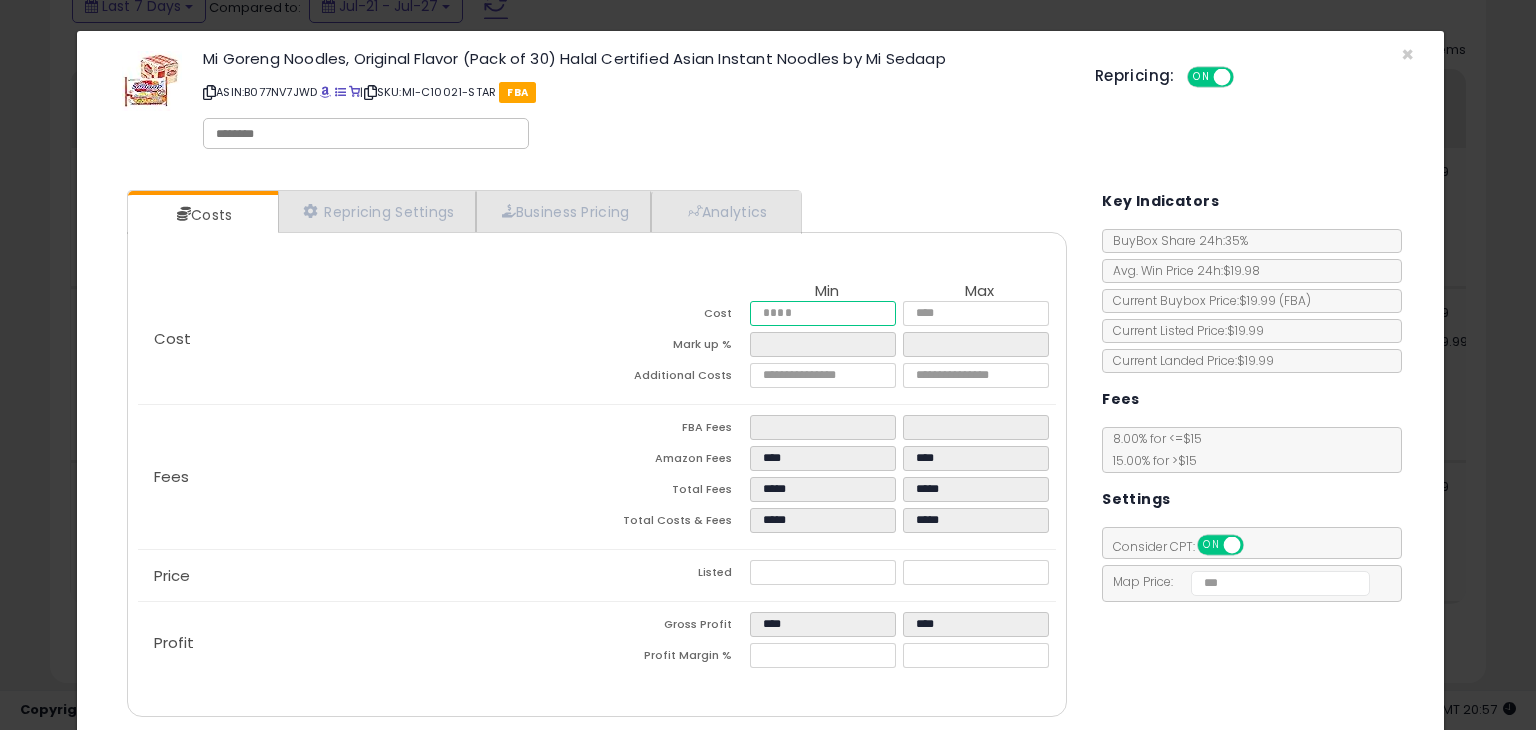 type on "*" 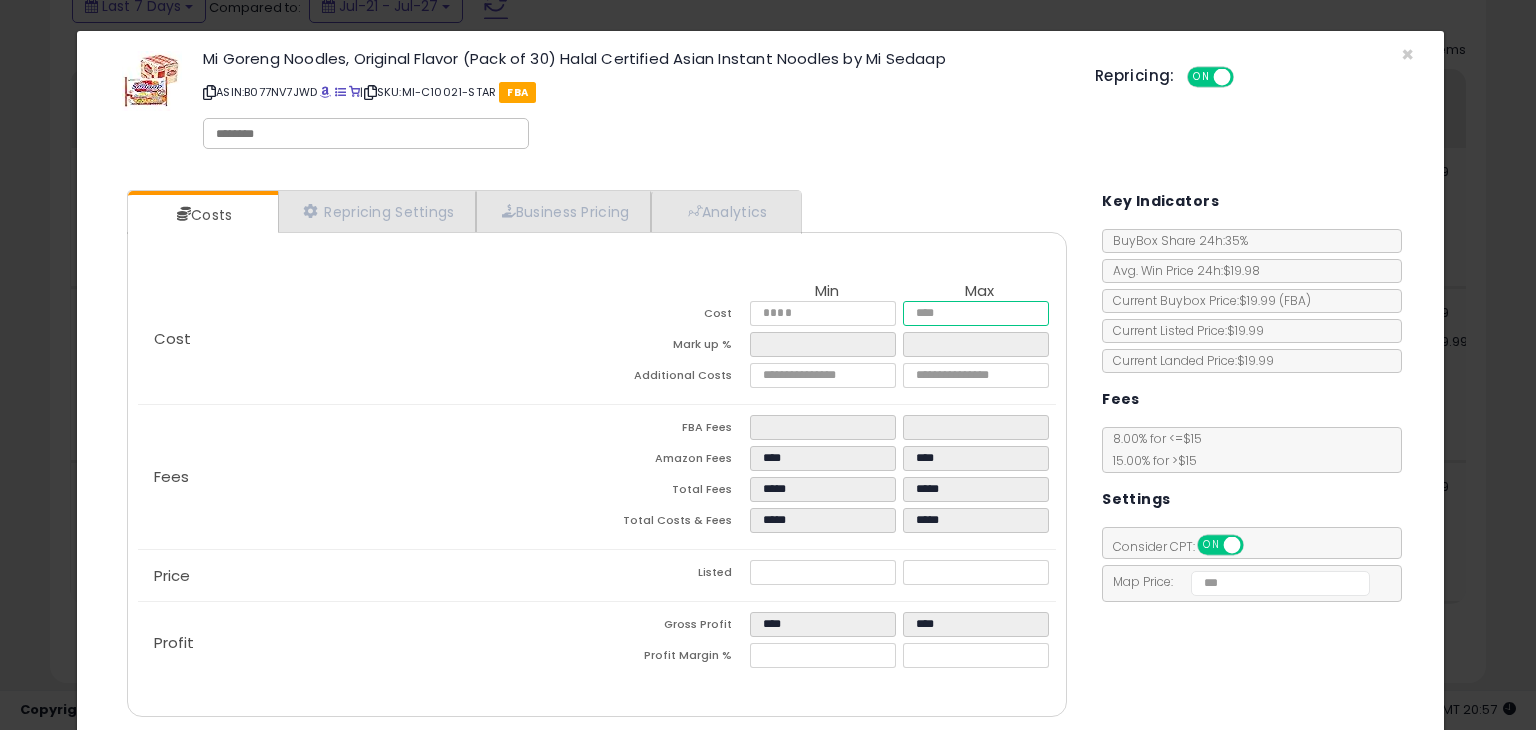 type on "*****" 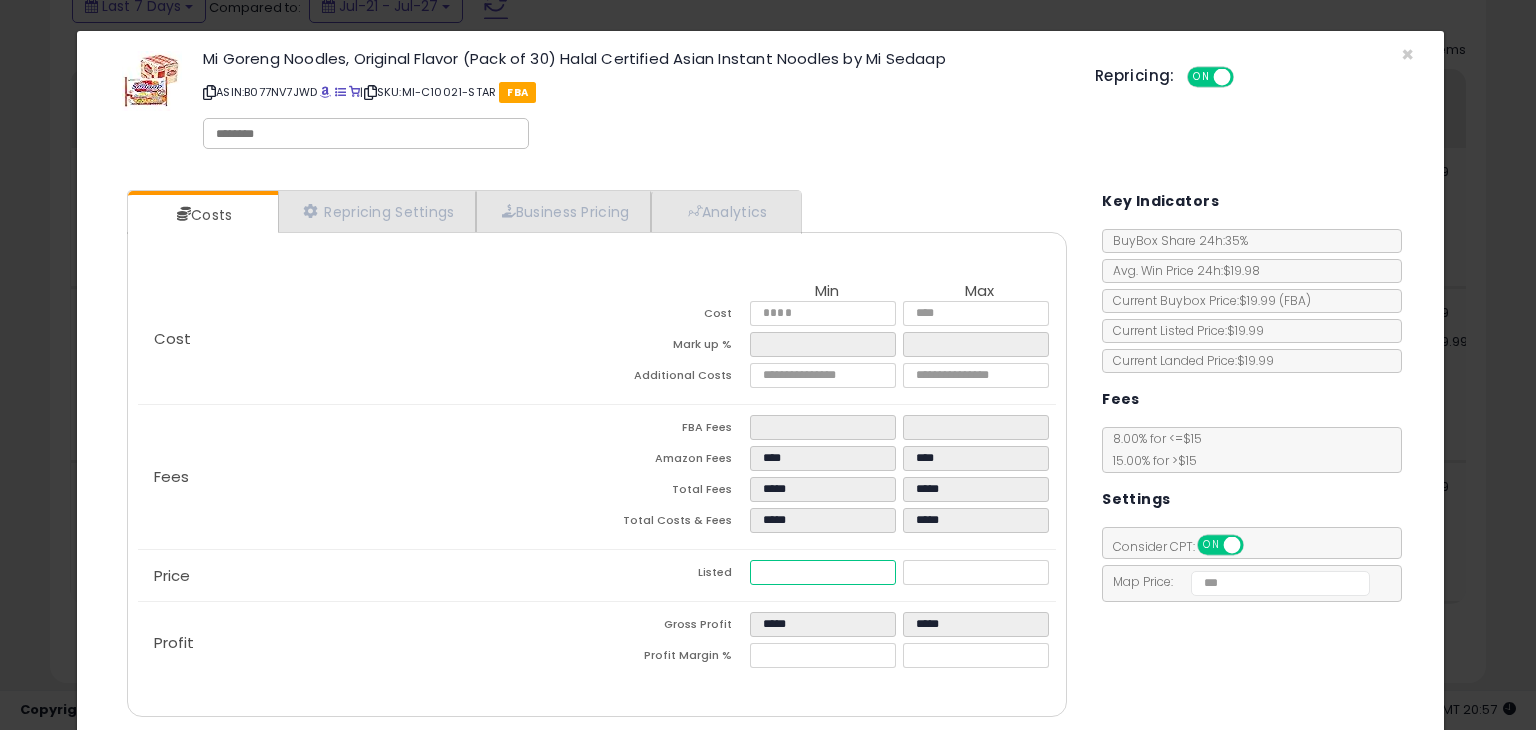 click on "*****" at bounding box center [822, 572] 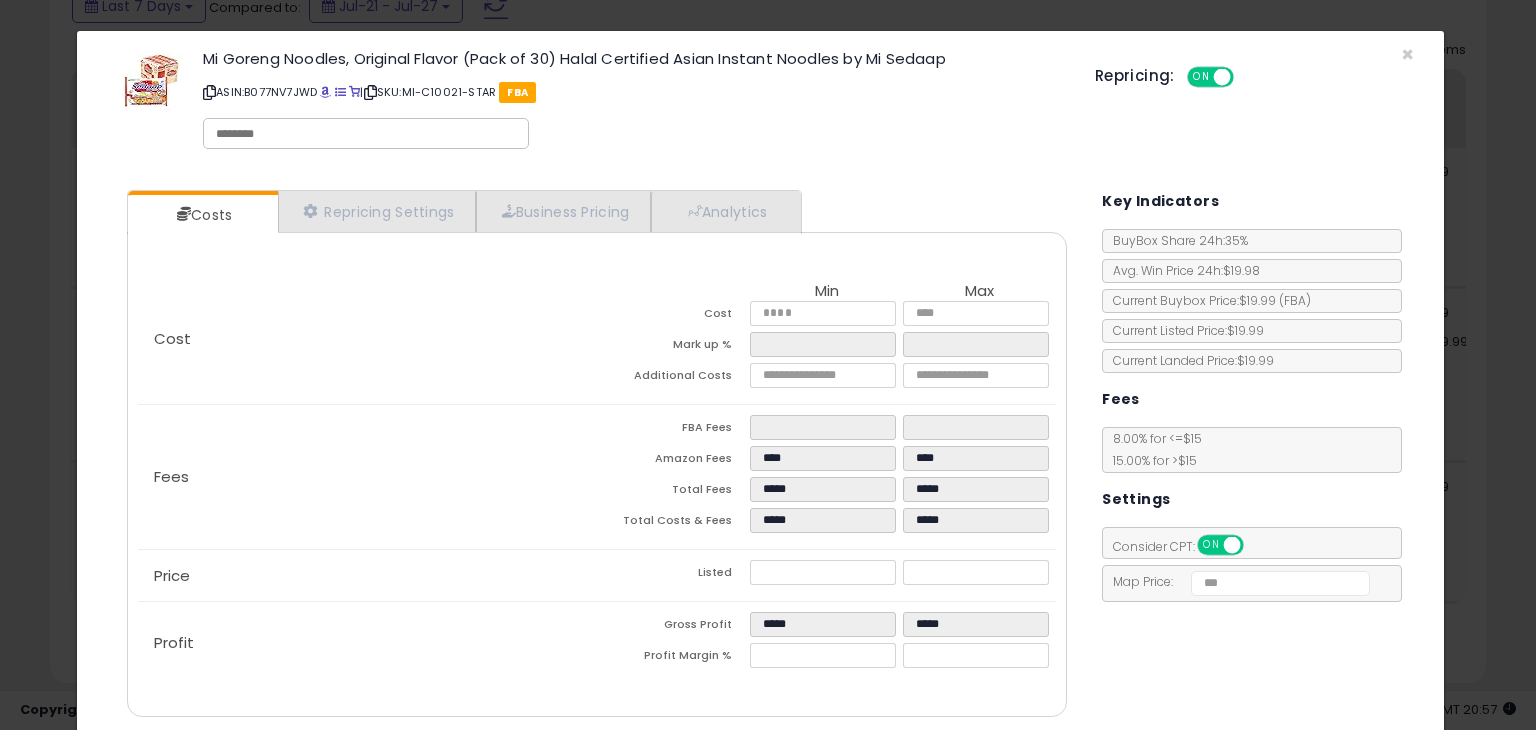click on "*****" at bounding box center (826, 658) 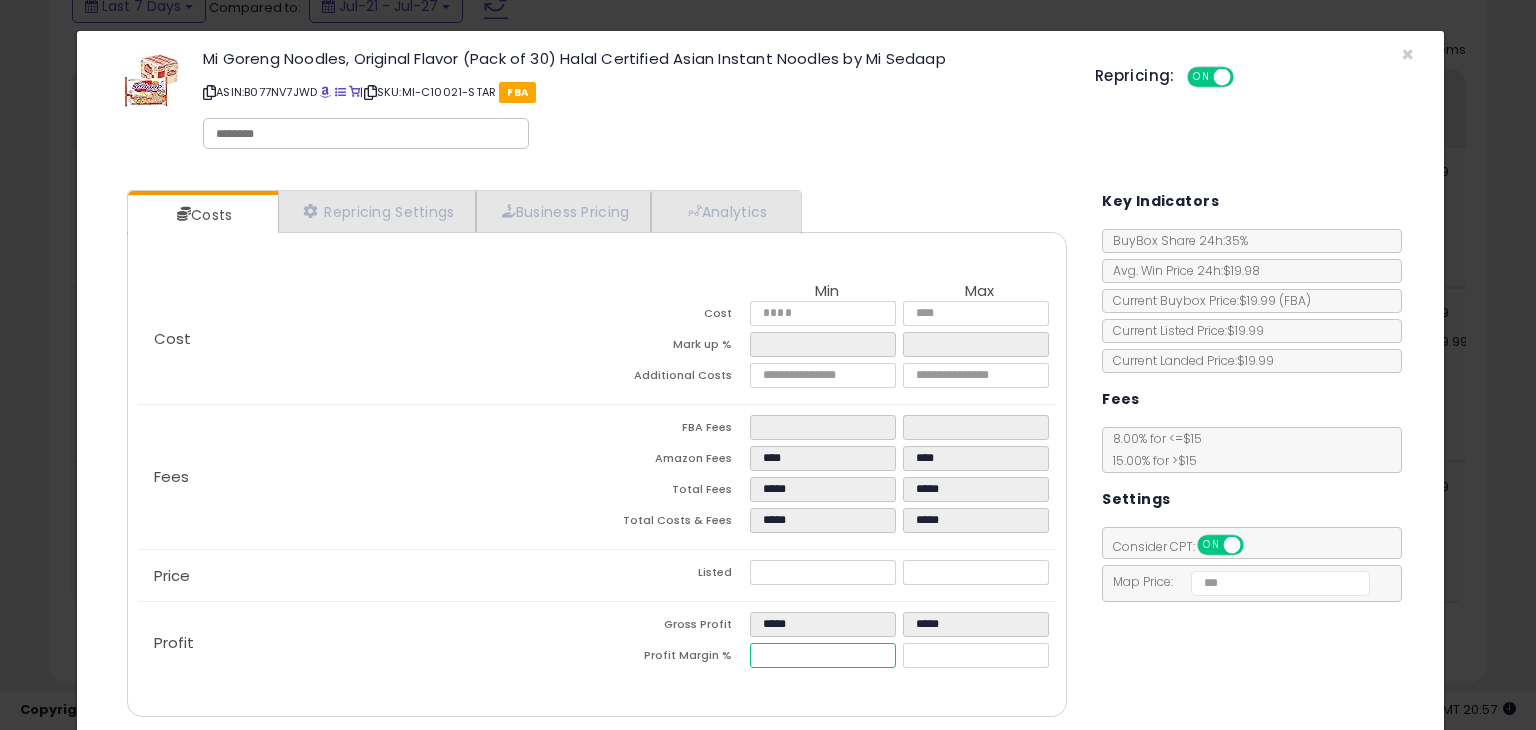 click on "*****" at bounding box center [822, 655] 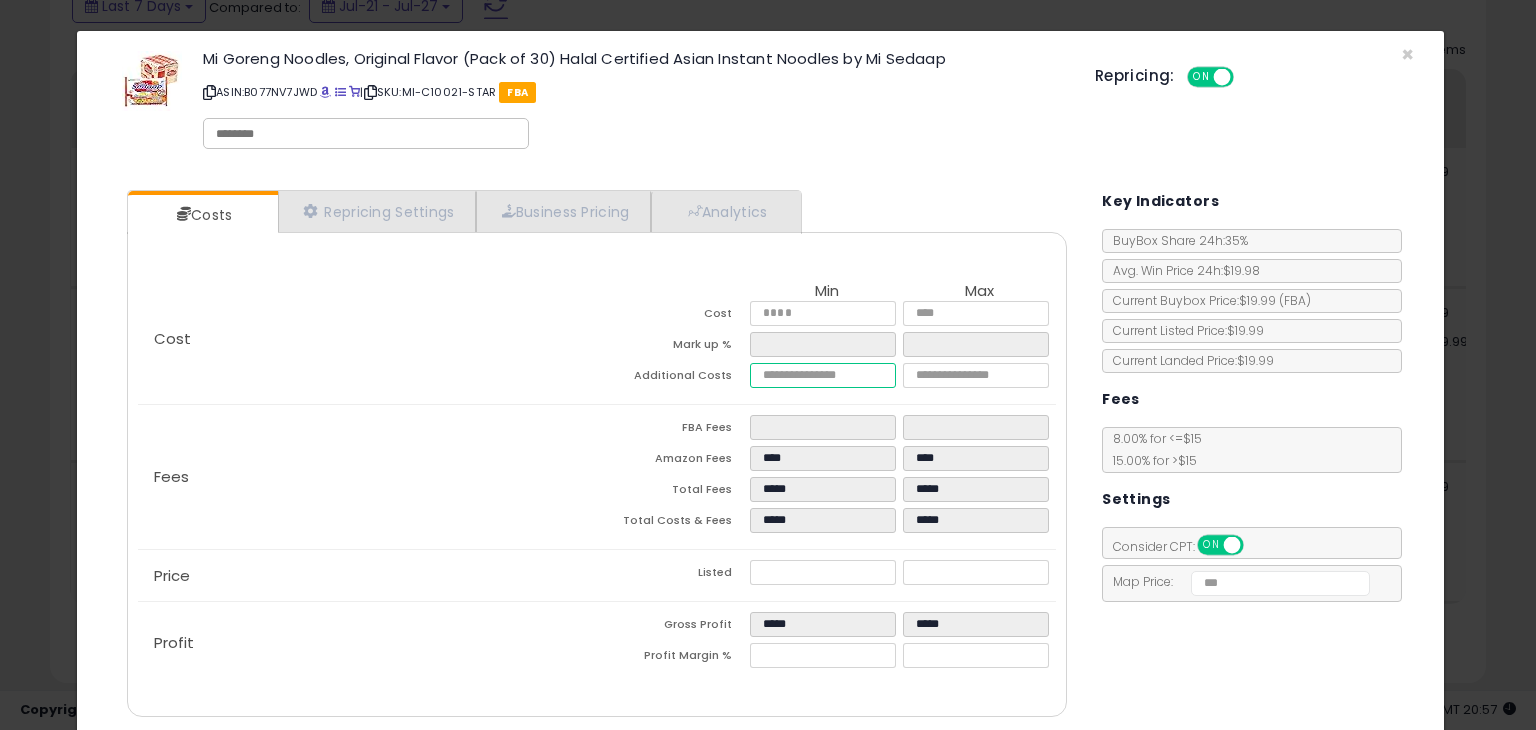 click on "****" at bounding box center (822, 375) 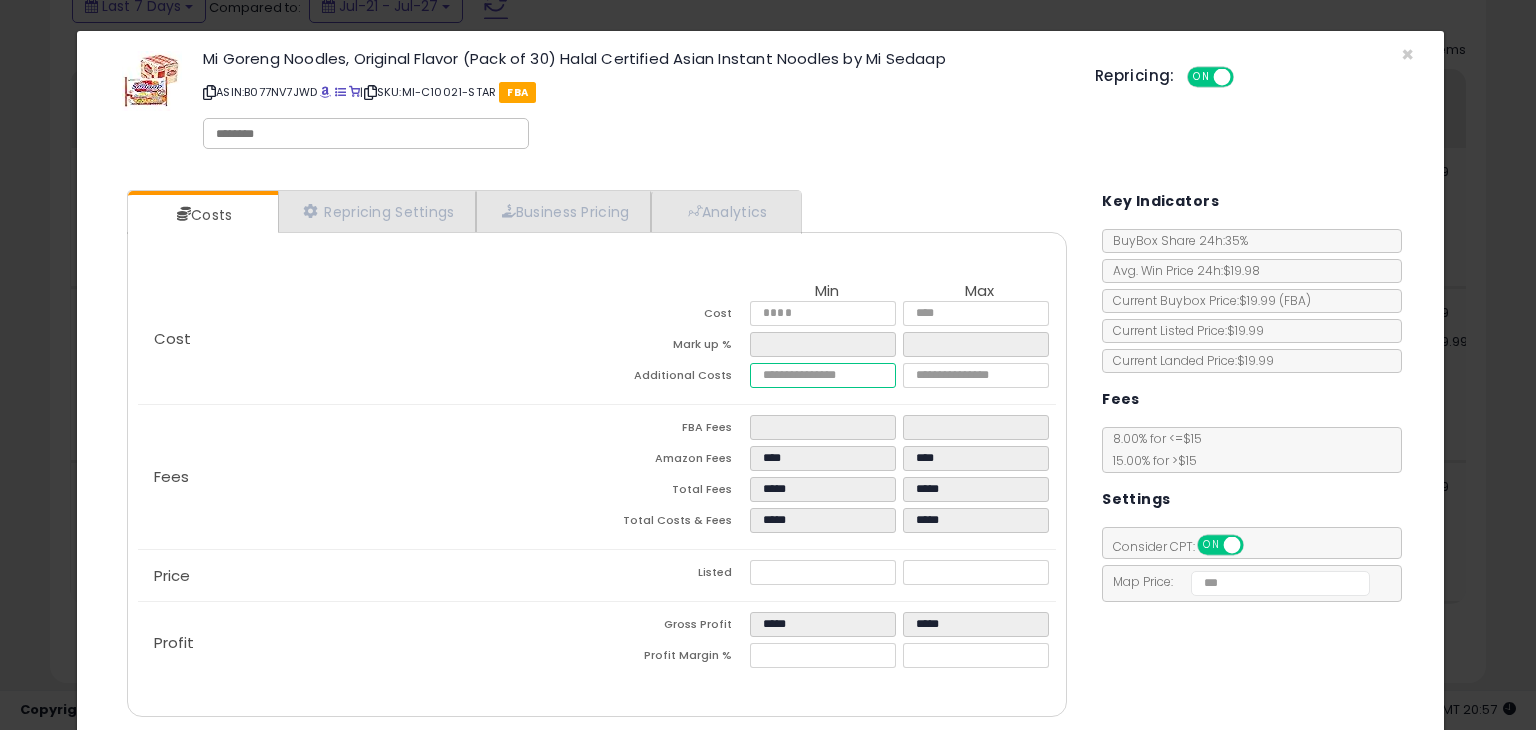 type 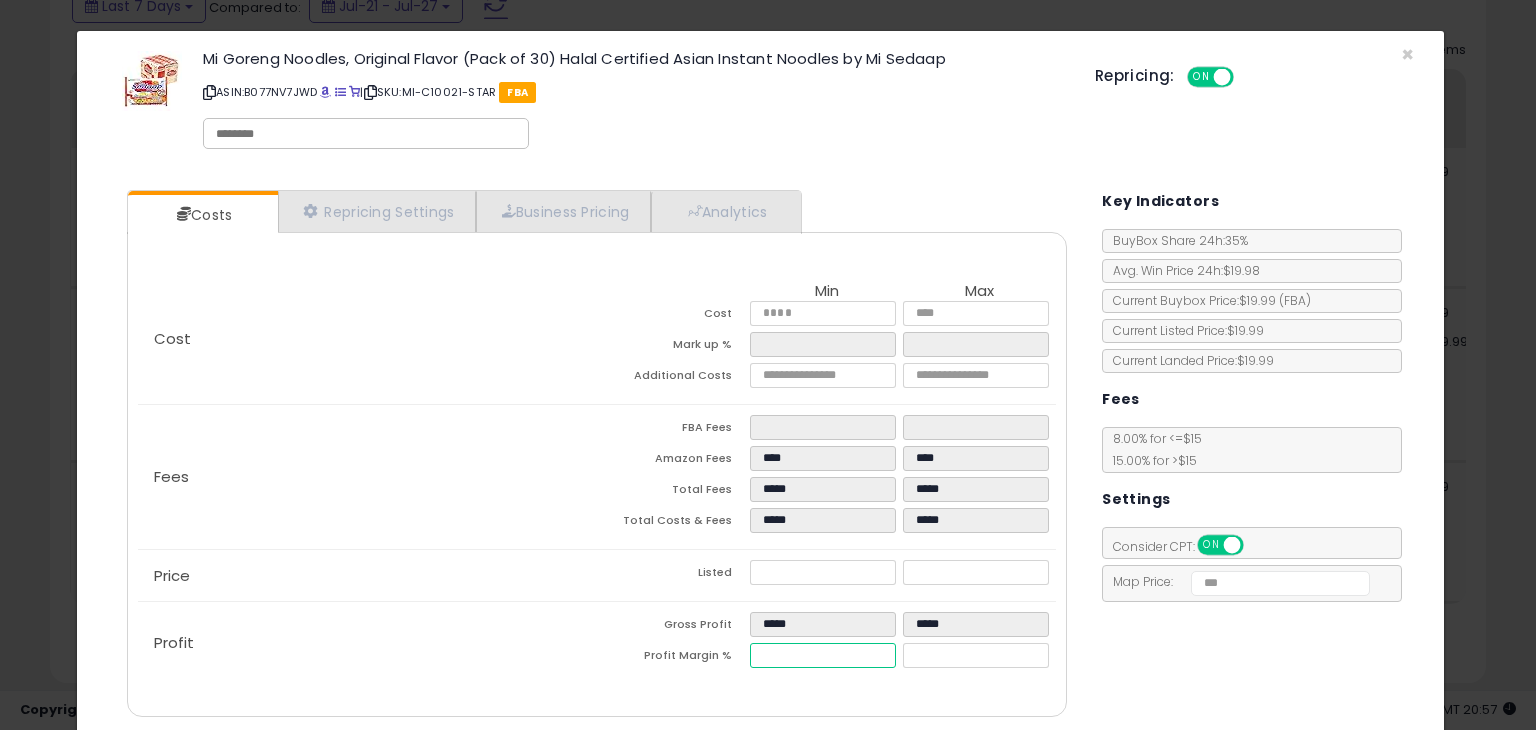 type on "******" 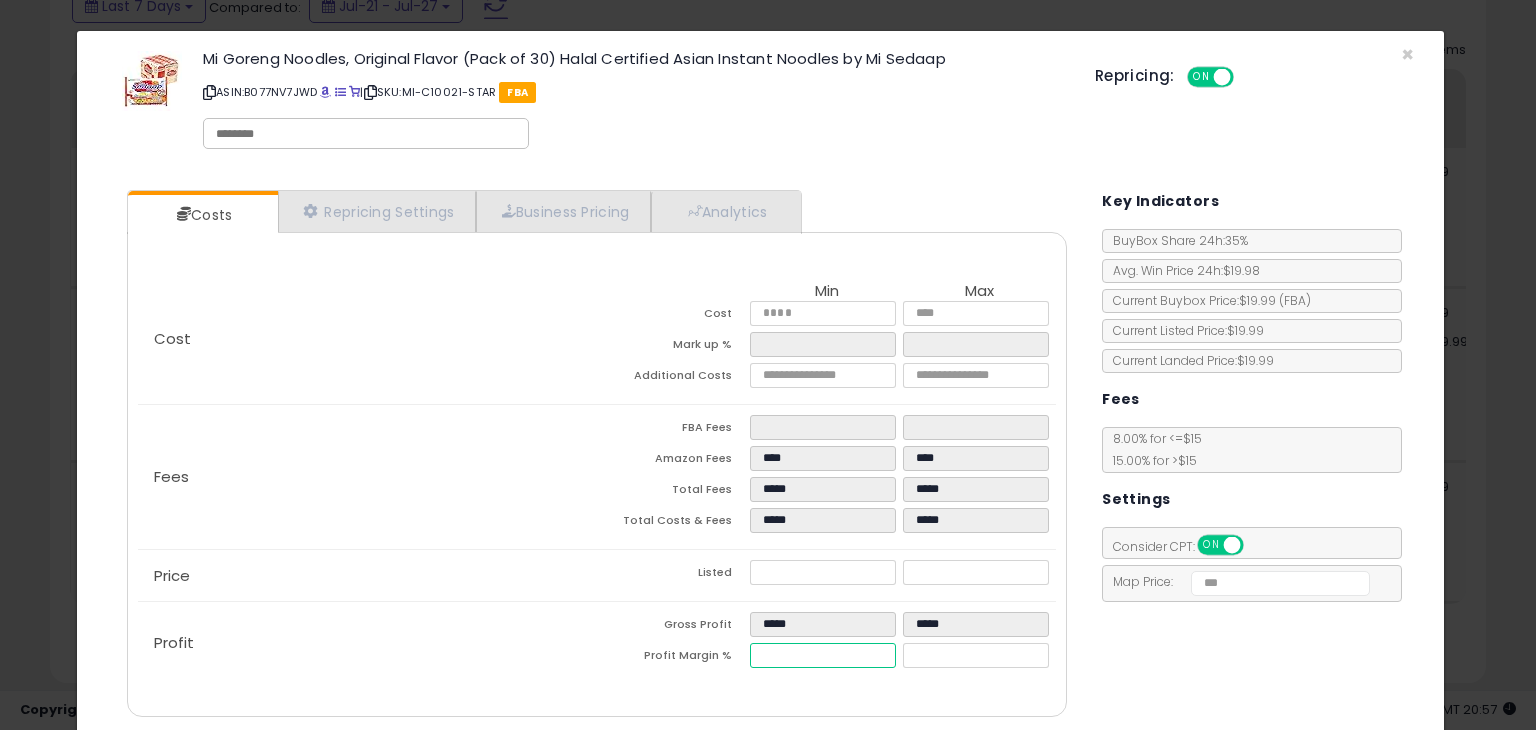 type on "*" 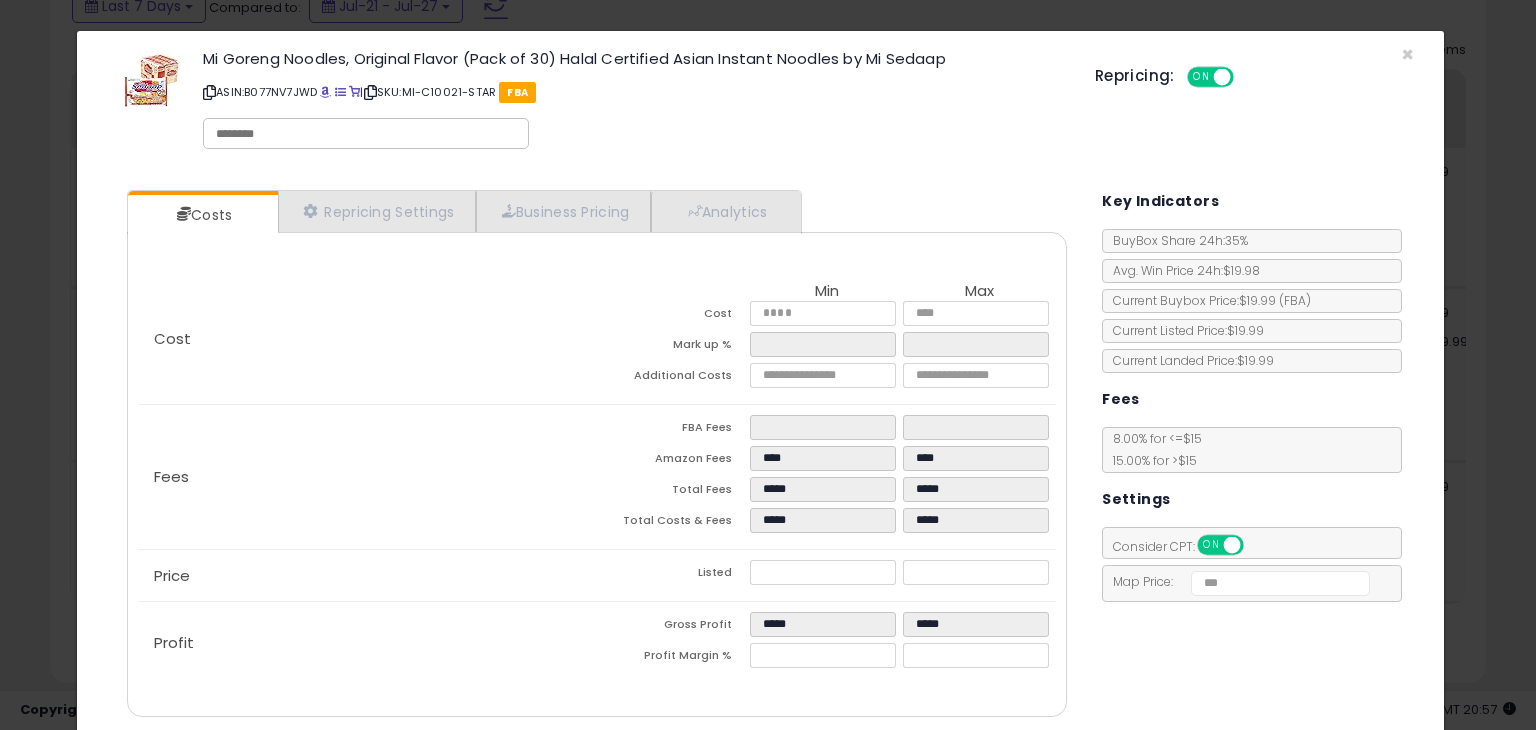 type on "****" 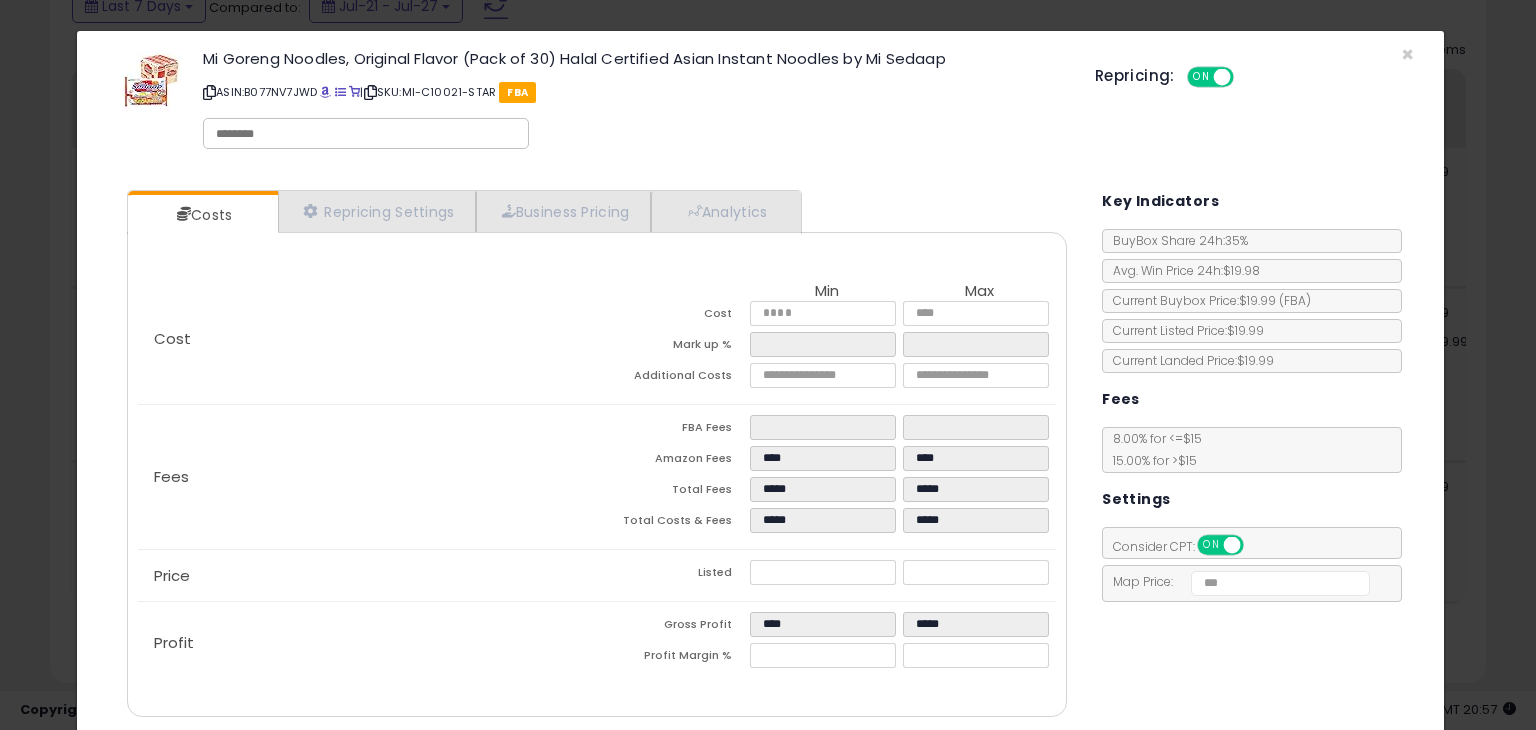 click on "Cost
Min
Max
Cost
*****
*****
Mark up %
****
******
Additional Costs
Fees" at bounding box center (597, 474) 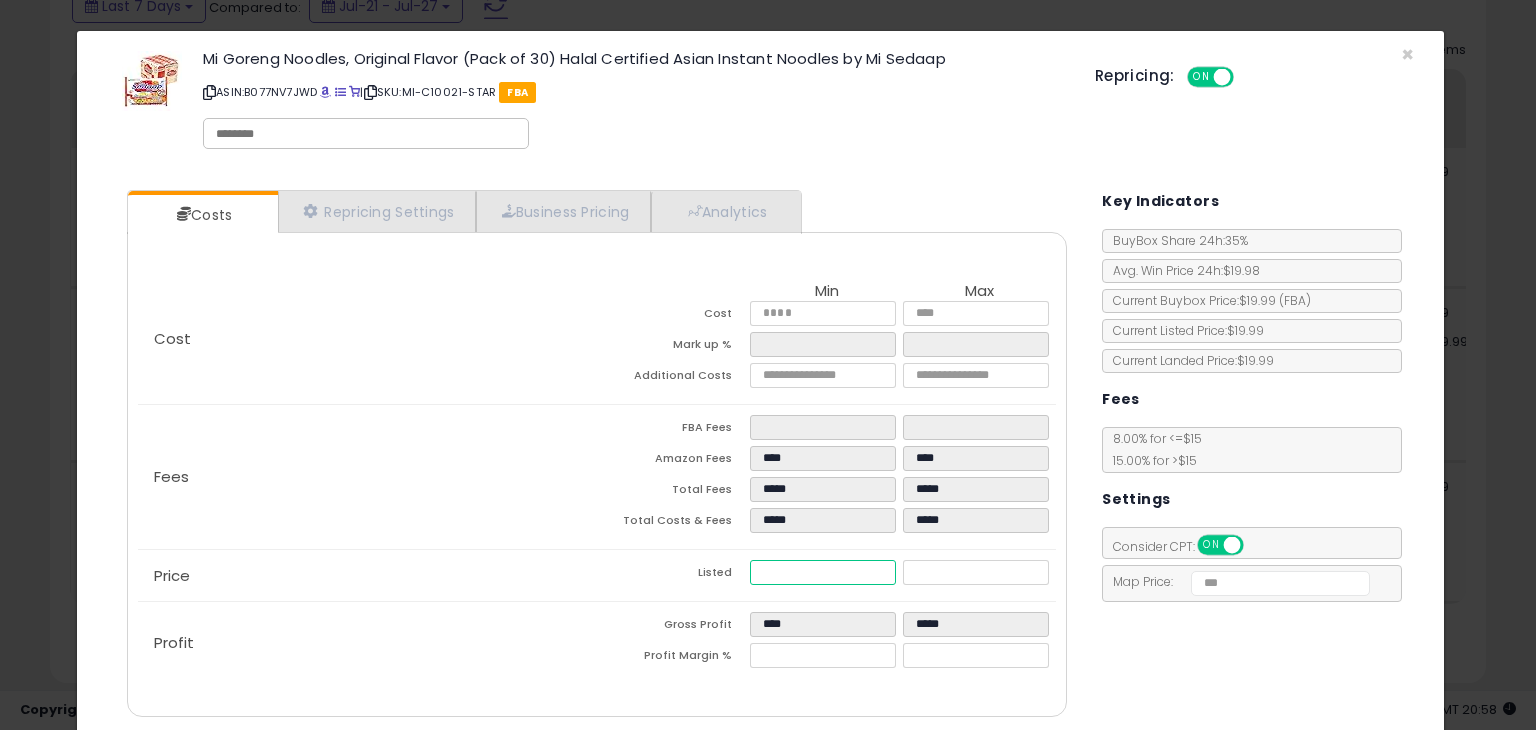 click on "*****" at bounding box center (822, 572) 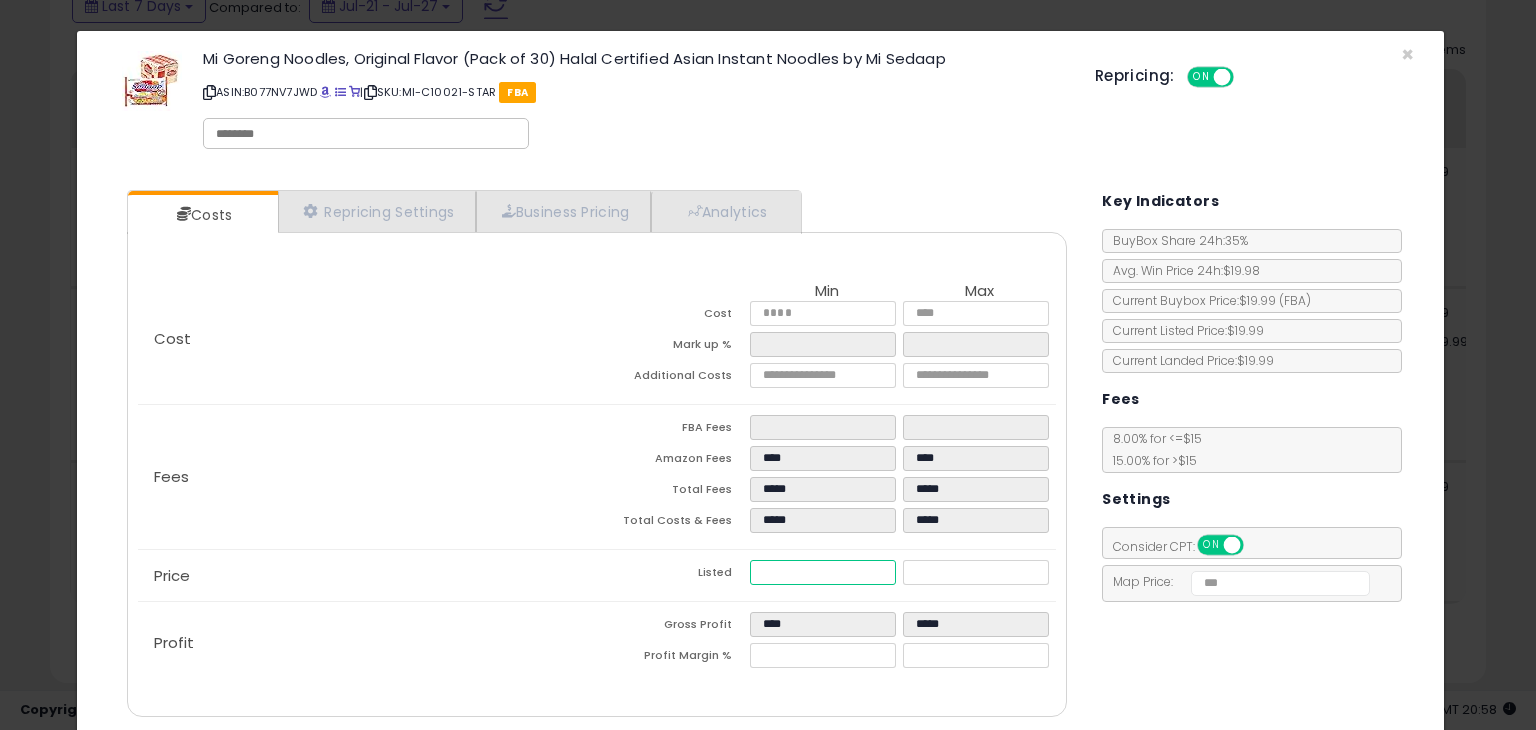 type on "****" 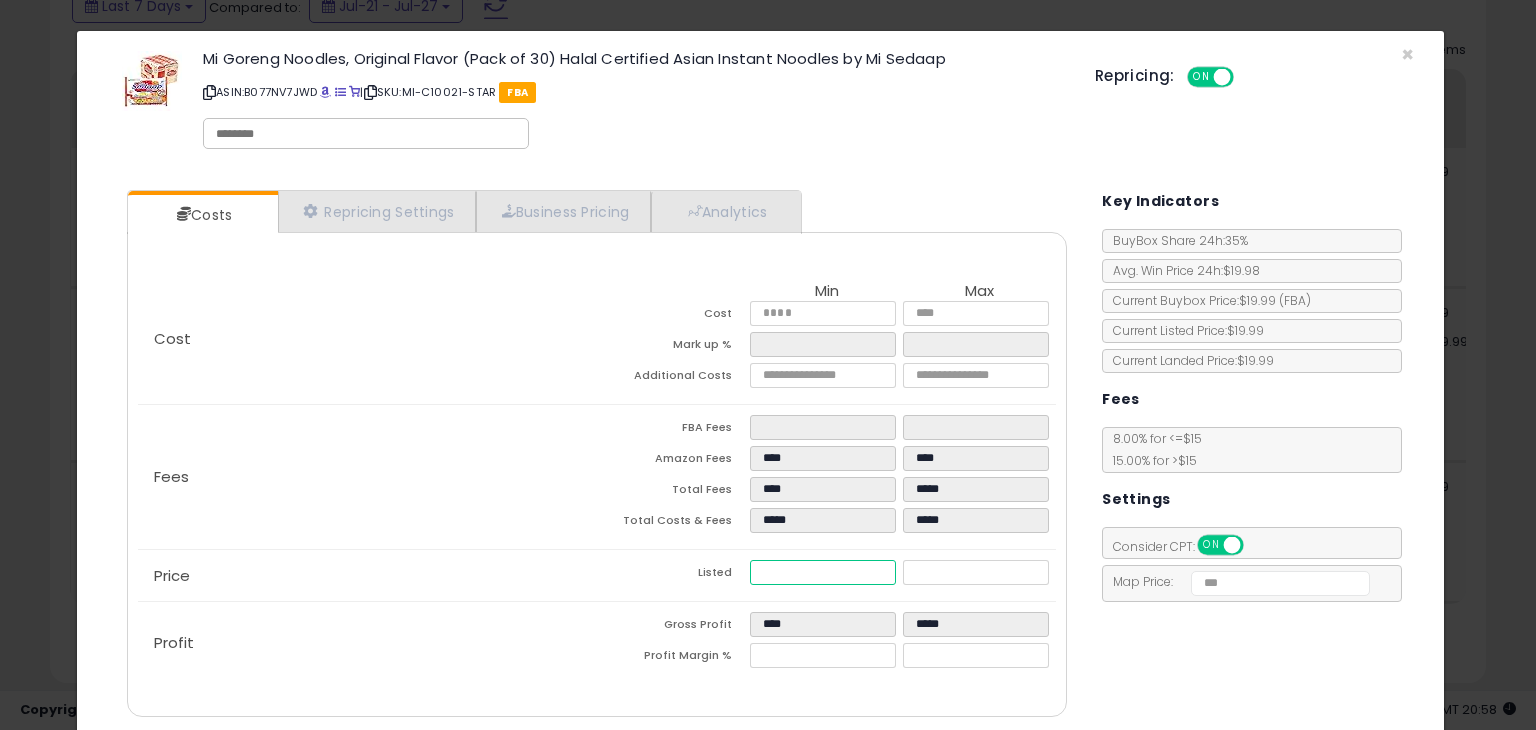 type on "****" 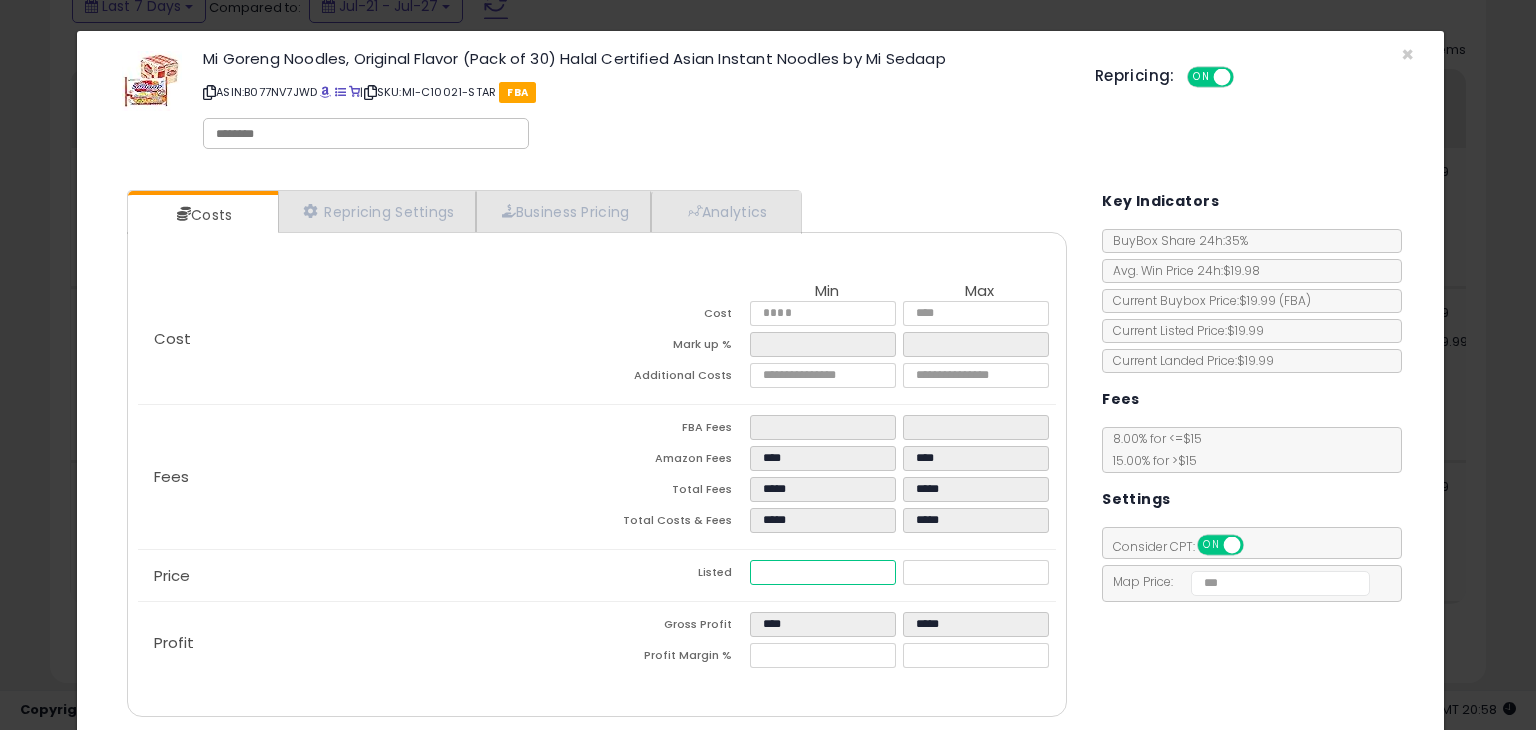type on "****" 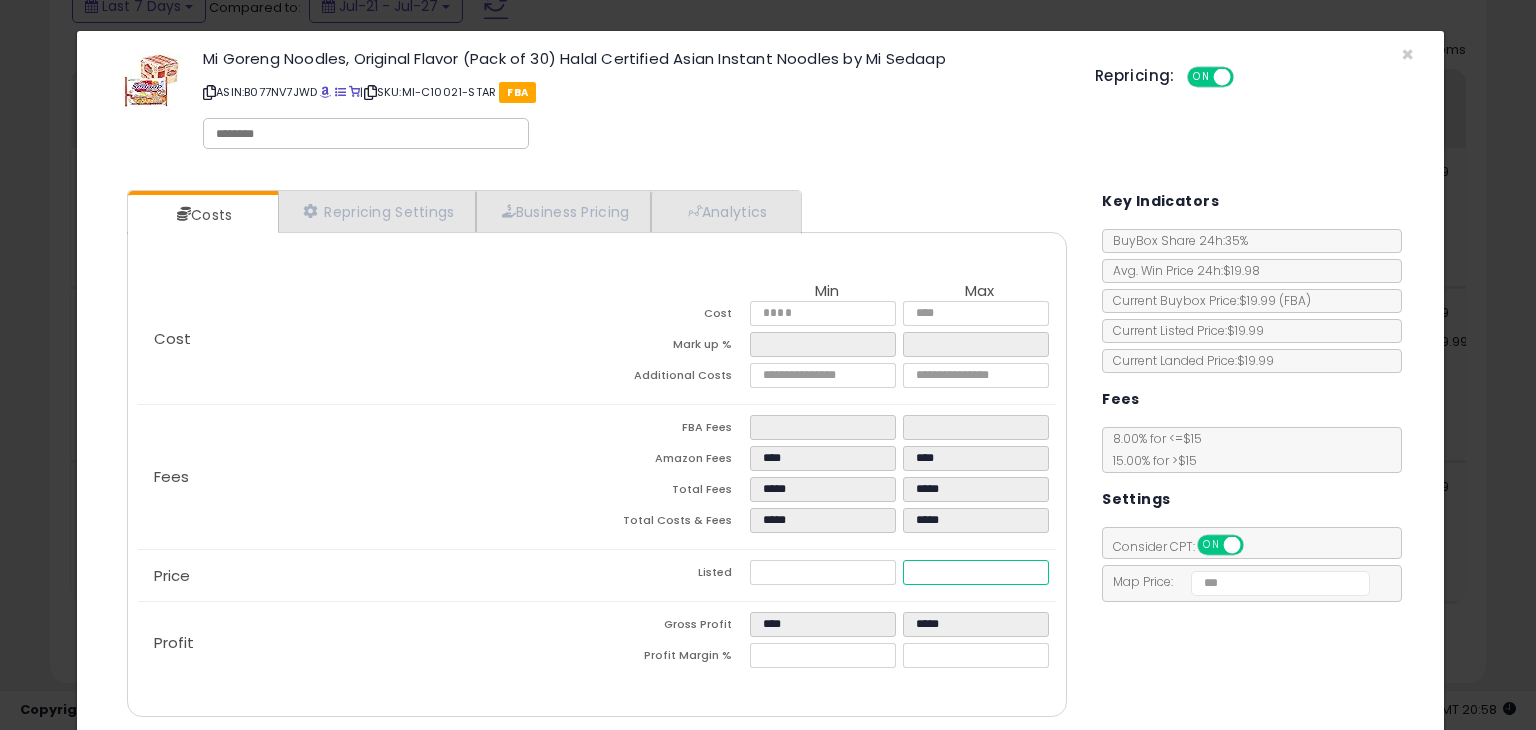 type on "*****" 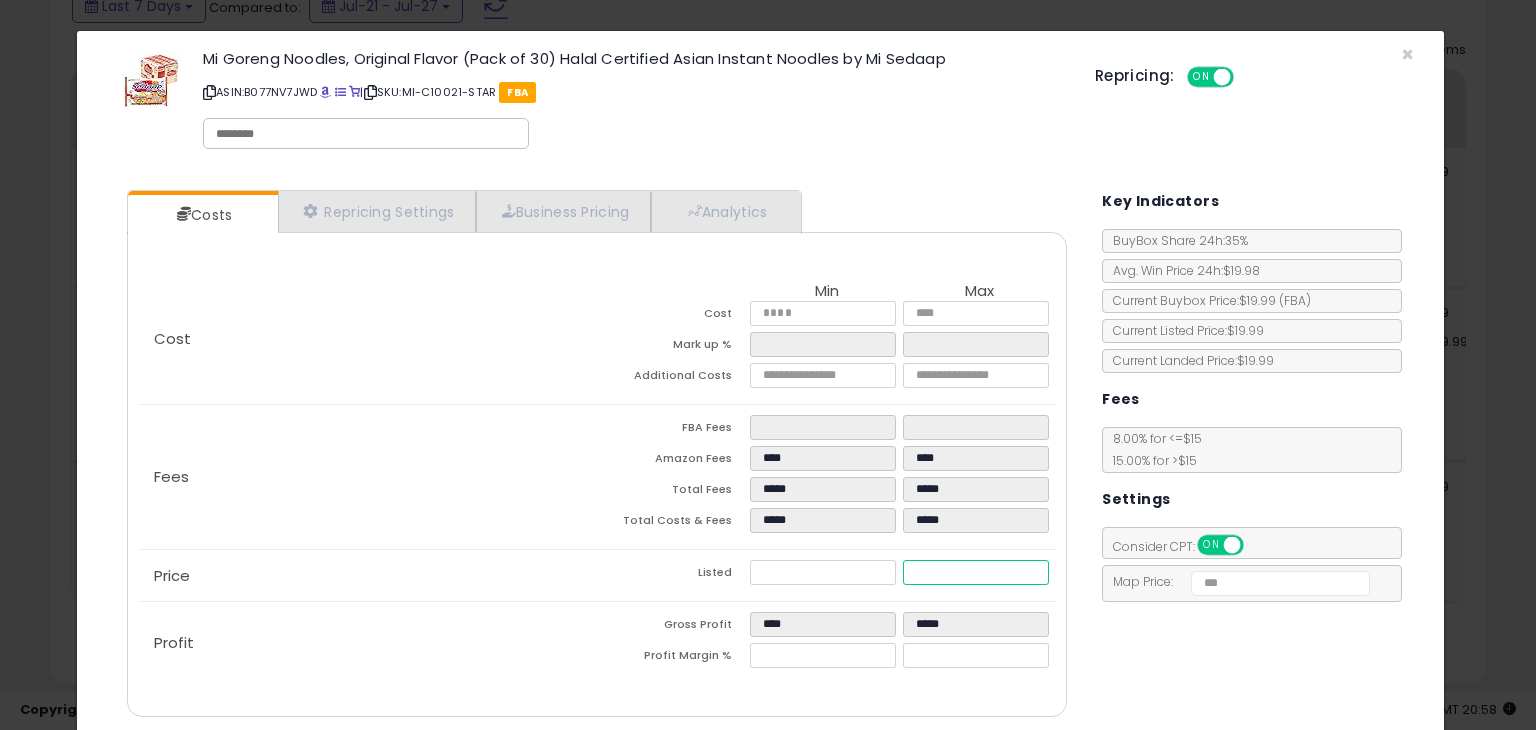 type on "****" 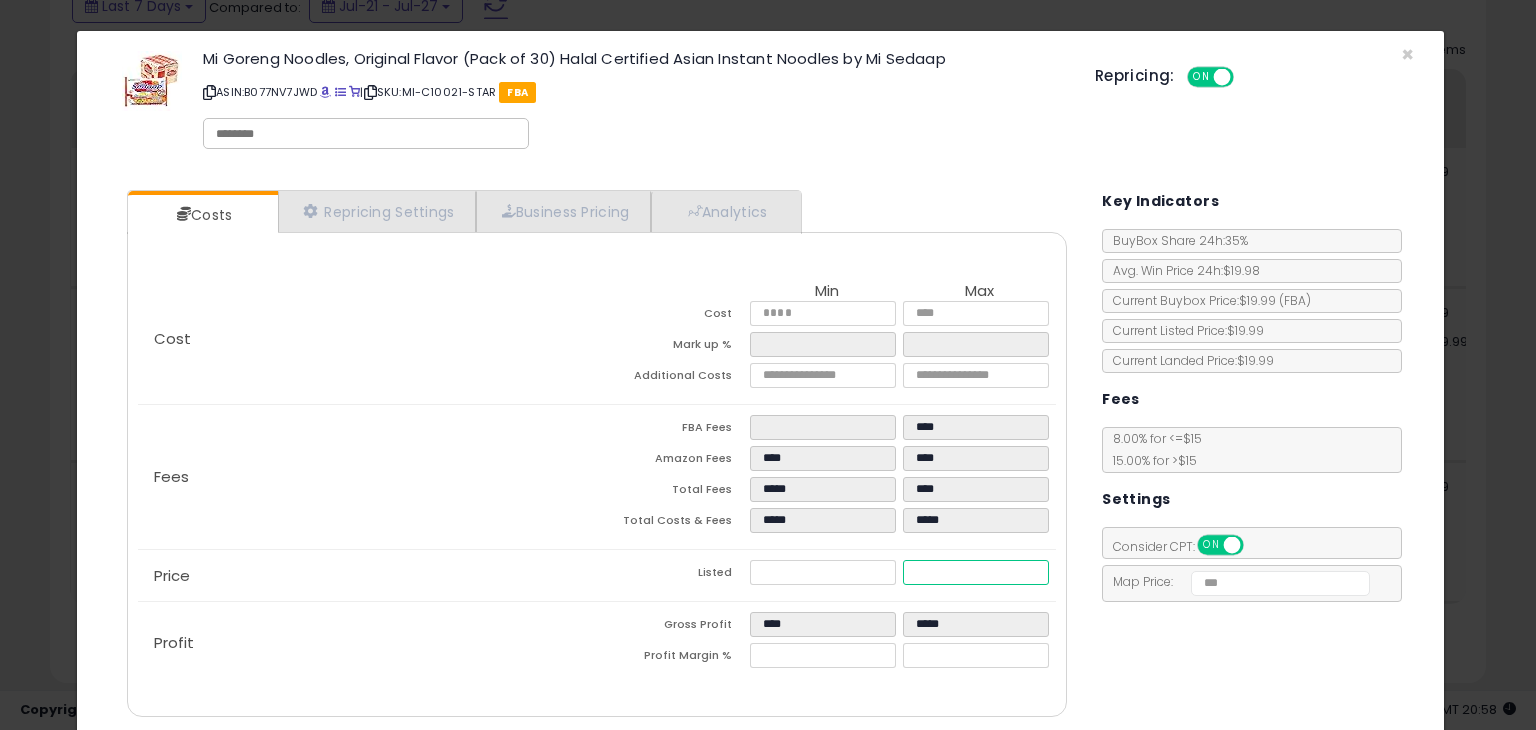 type on "****" 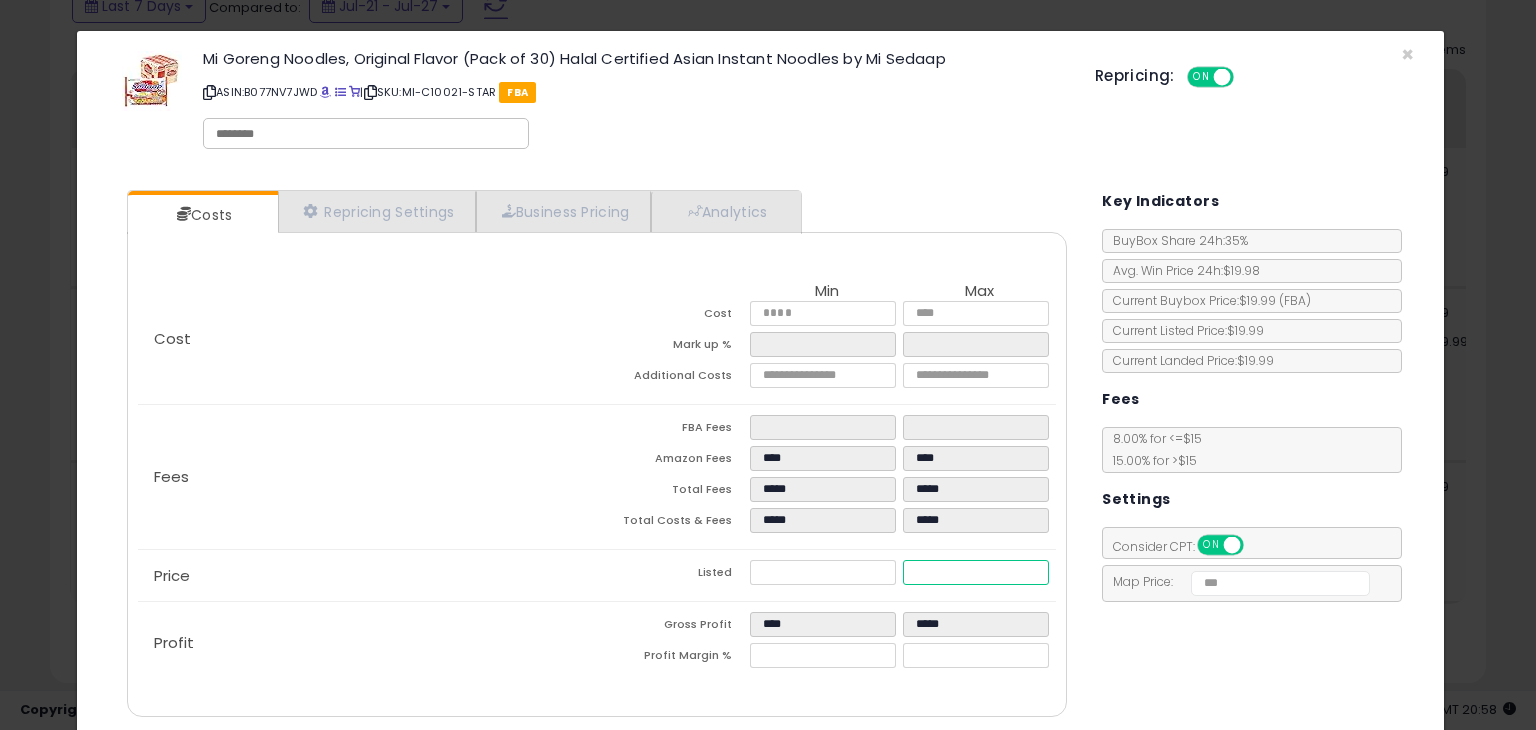 type on "****" 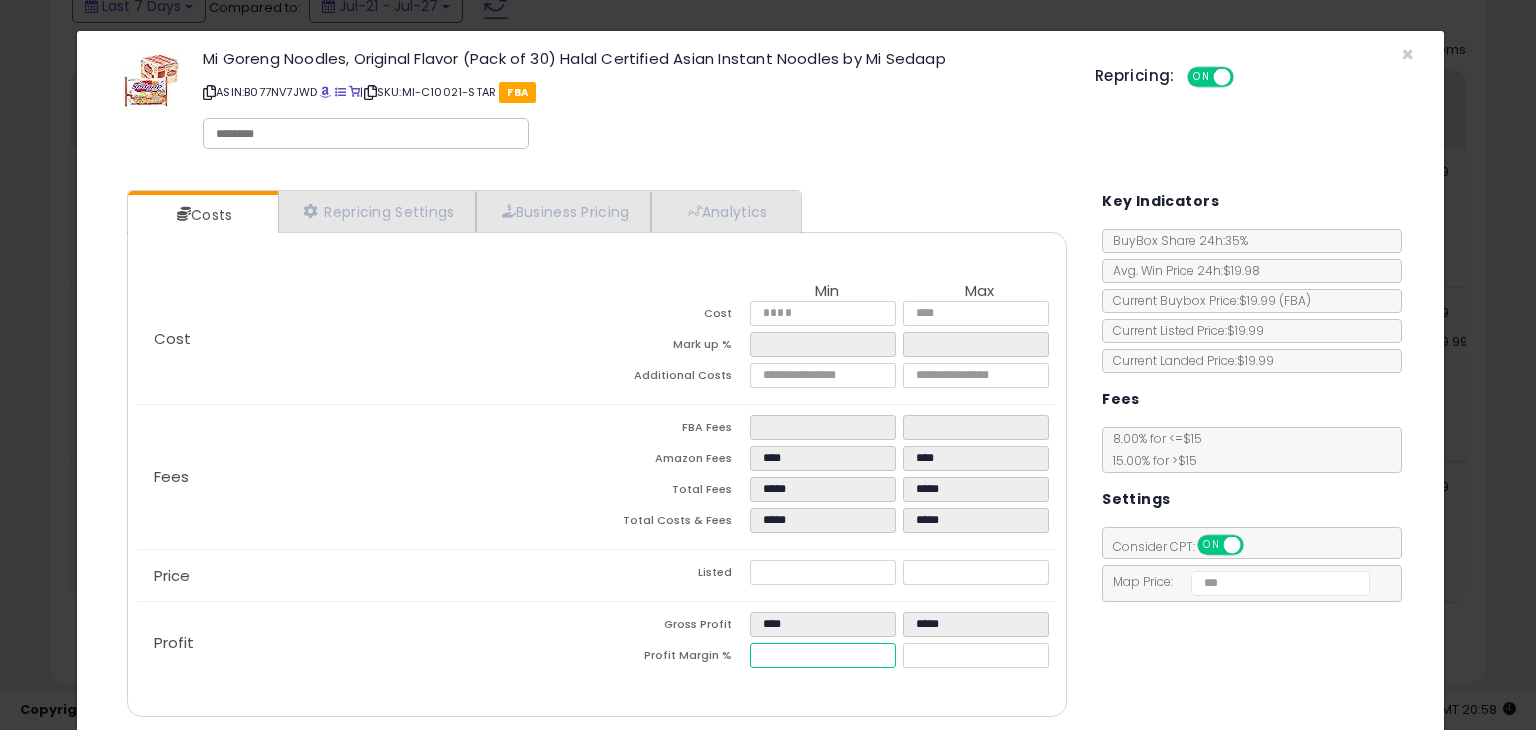 type on "*****" 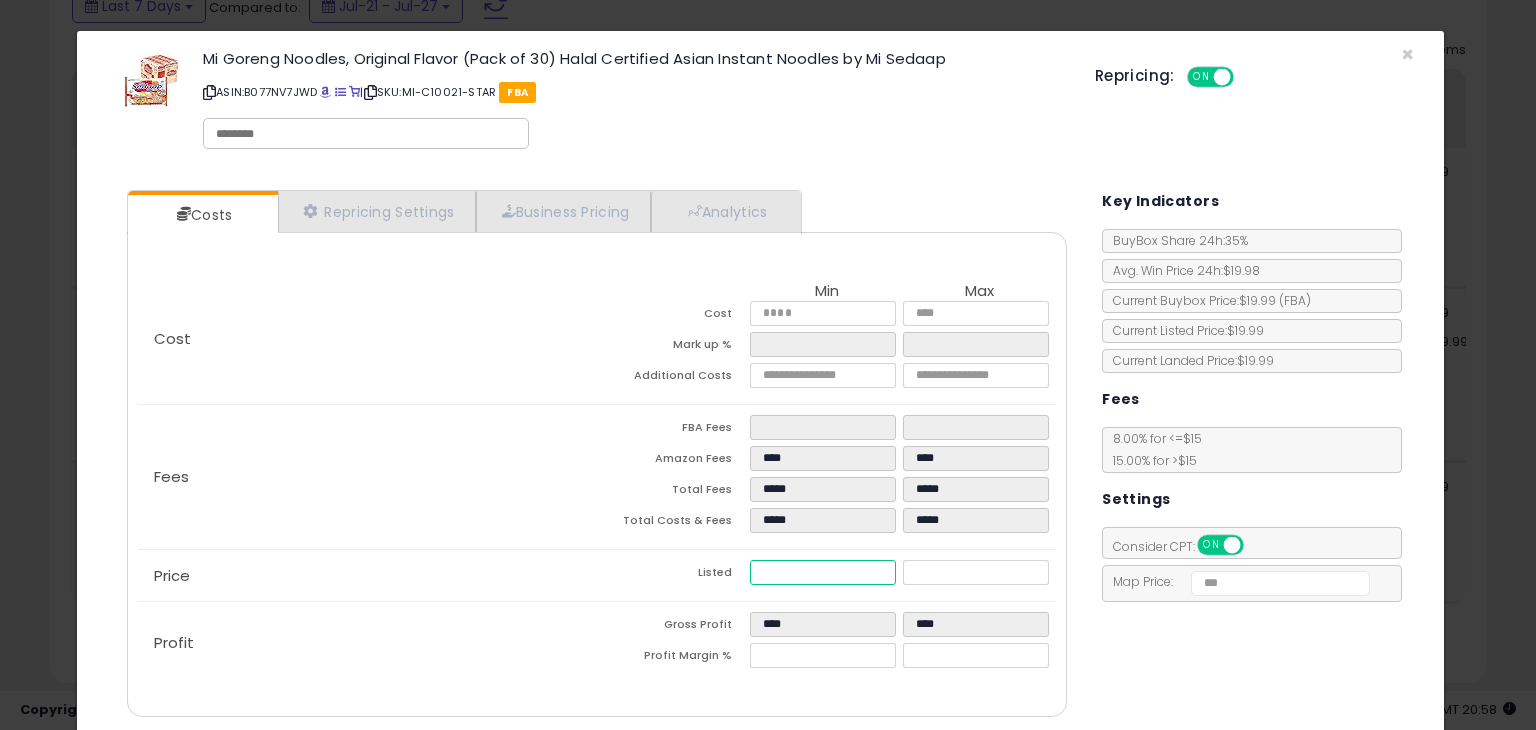click on "*****" at bounding box center (822, 572) 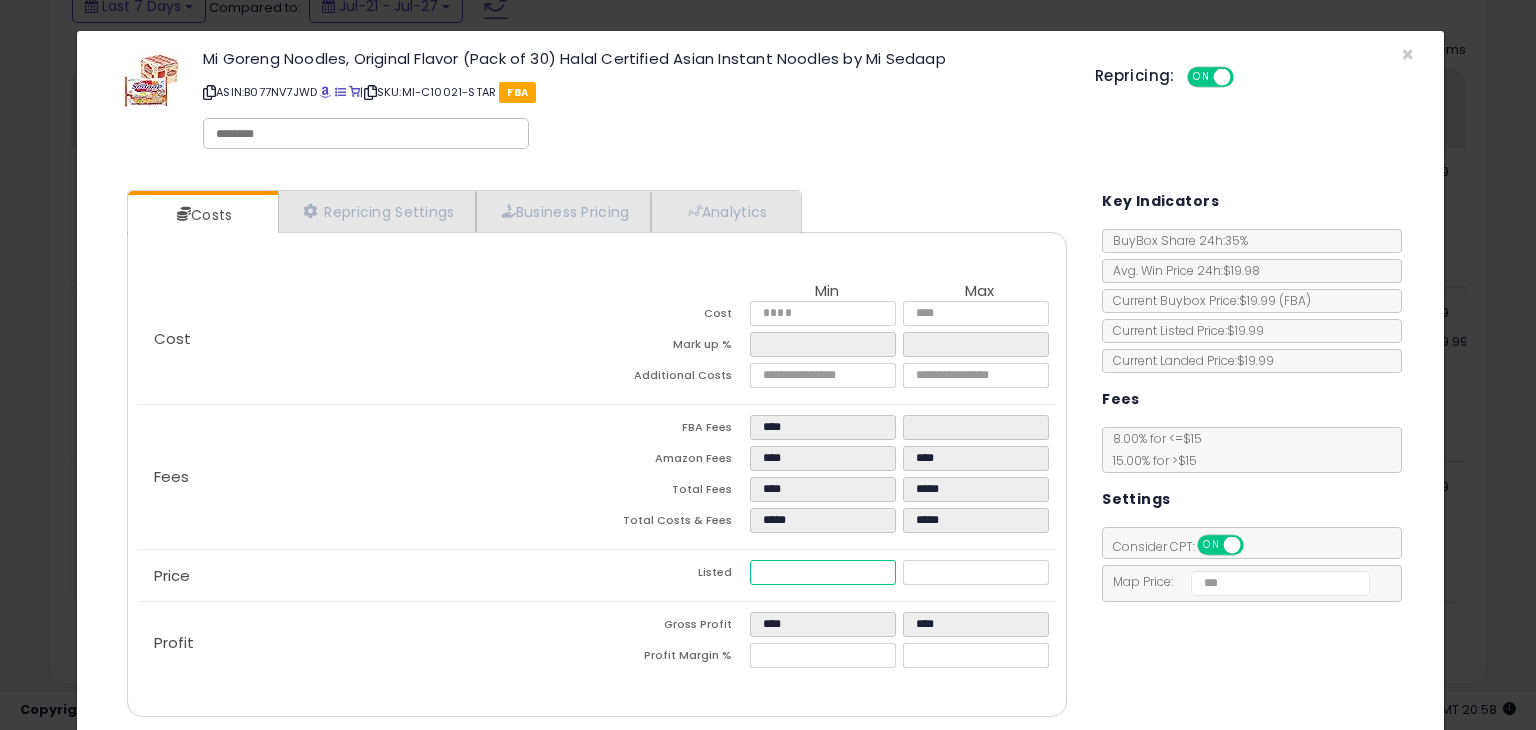 type on "****" 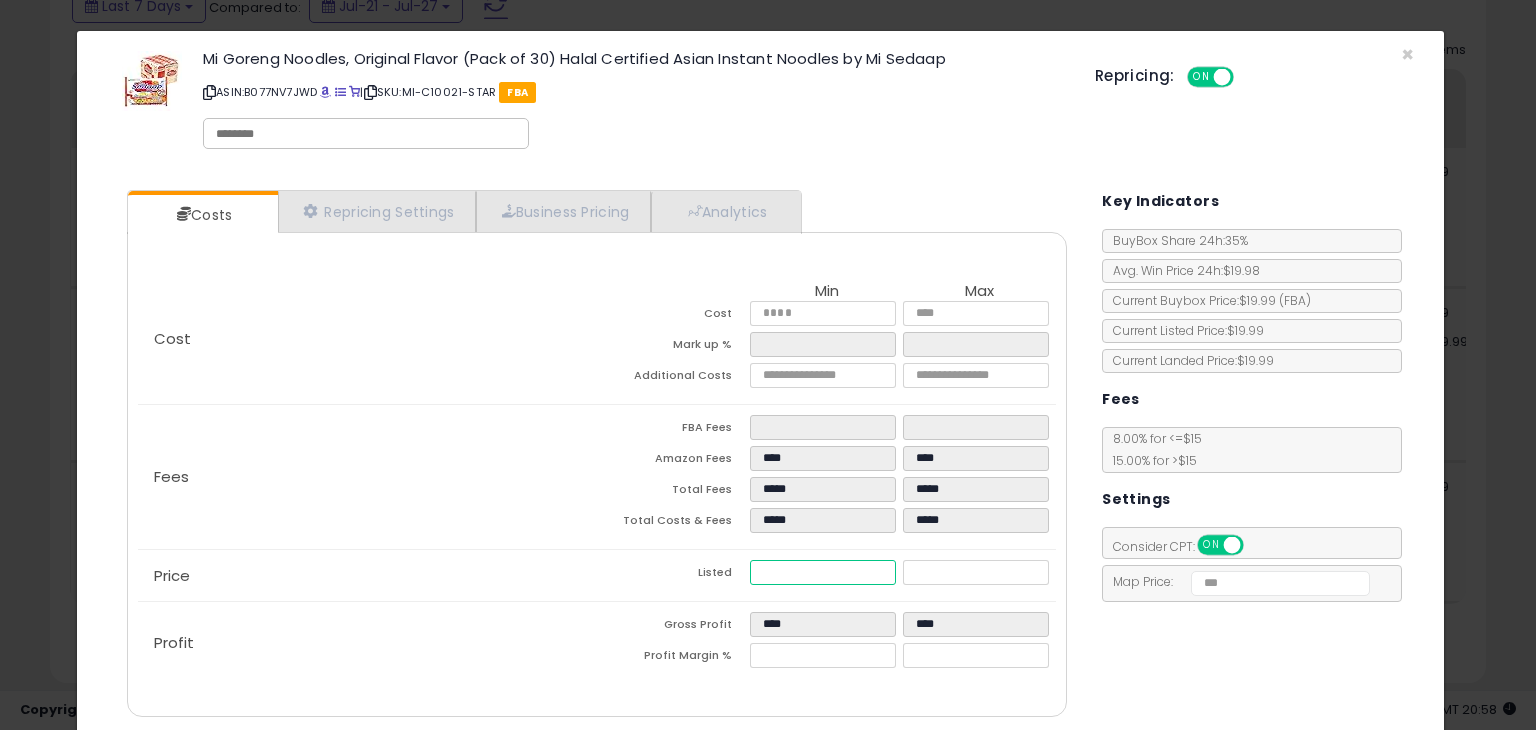 type on "*****" 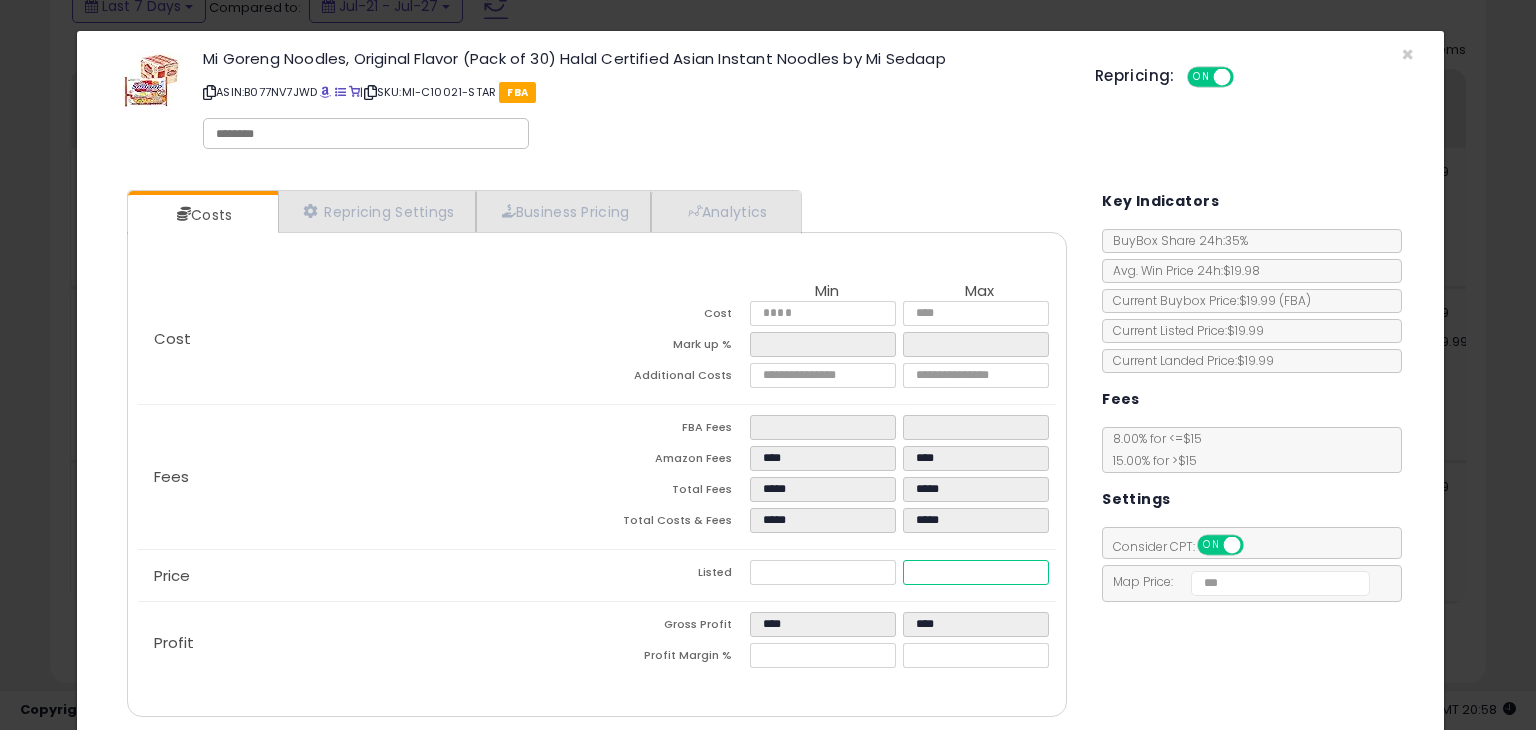 type on "****" 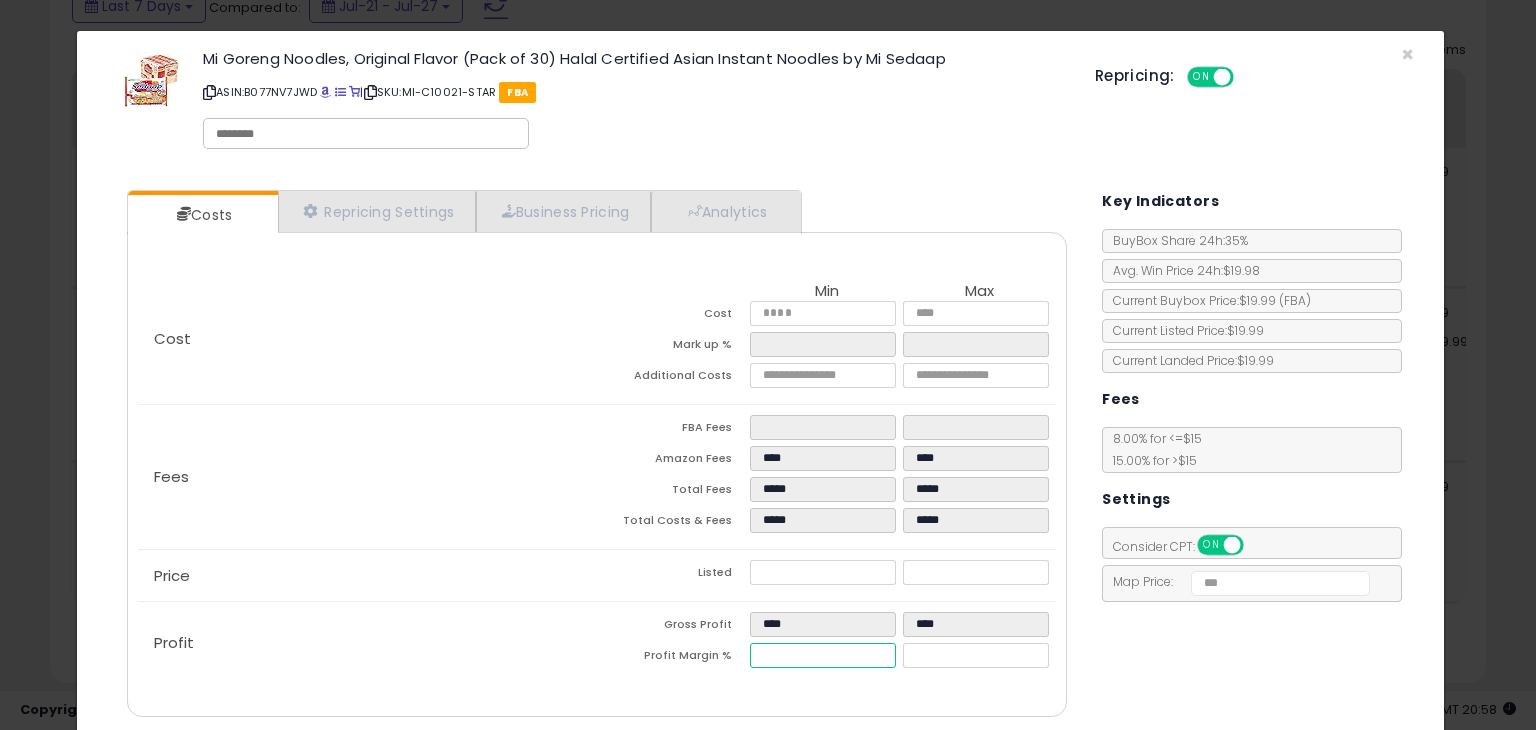 click on "****" at bounding box center (822, 655) 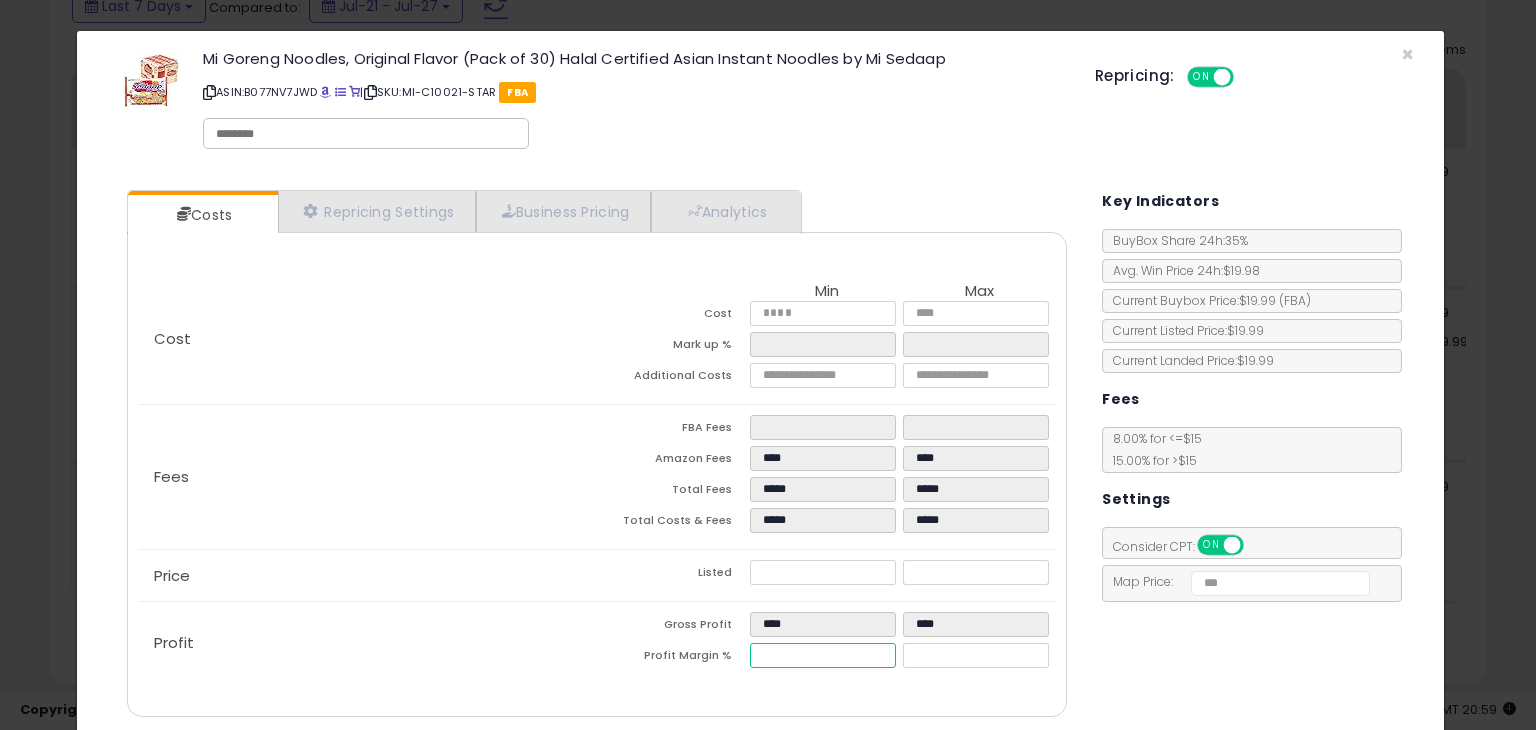 type on "****" 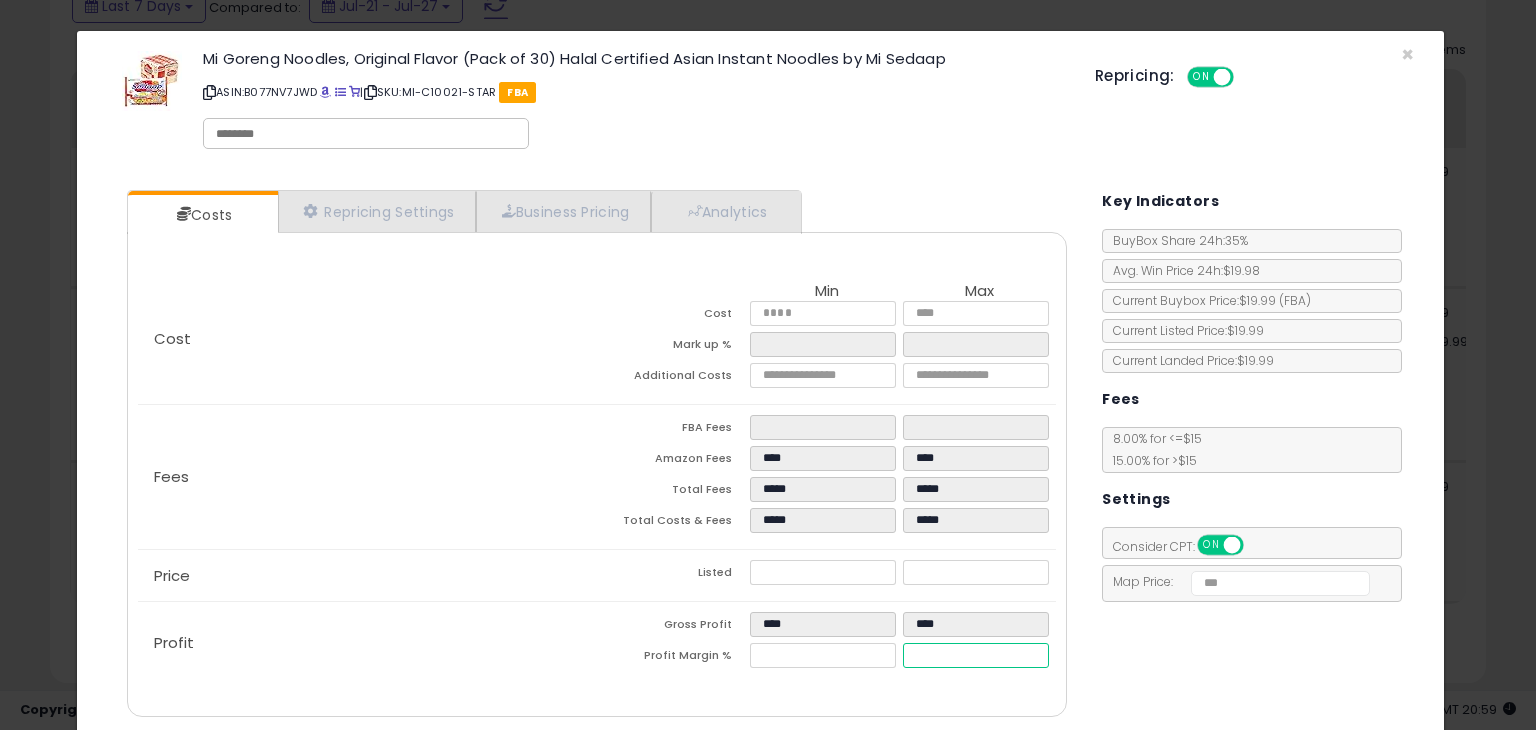 type on "*****" 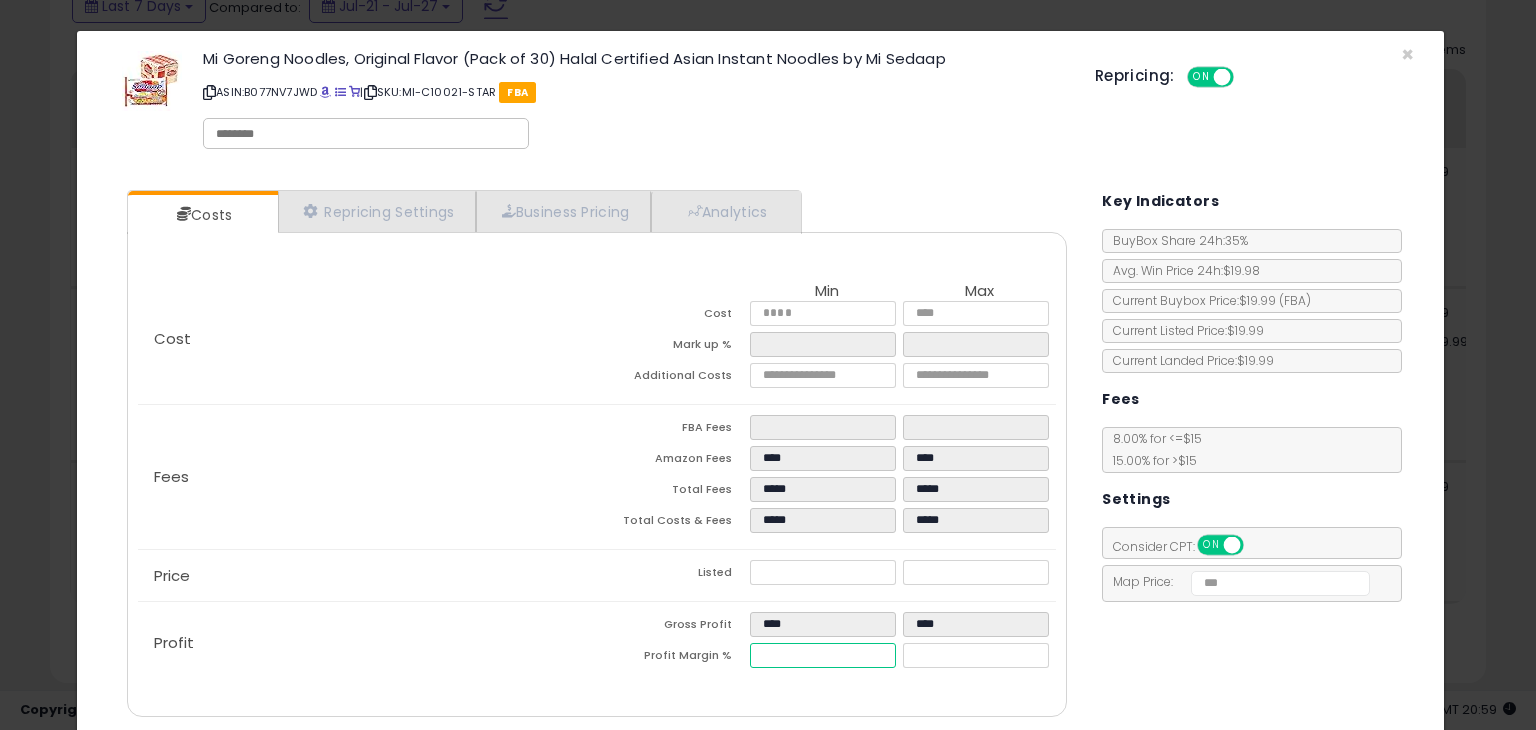 click on "****" at bounding box center (822, 655) 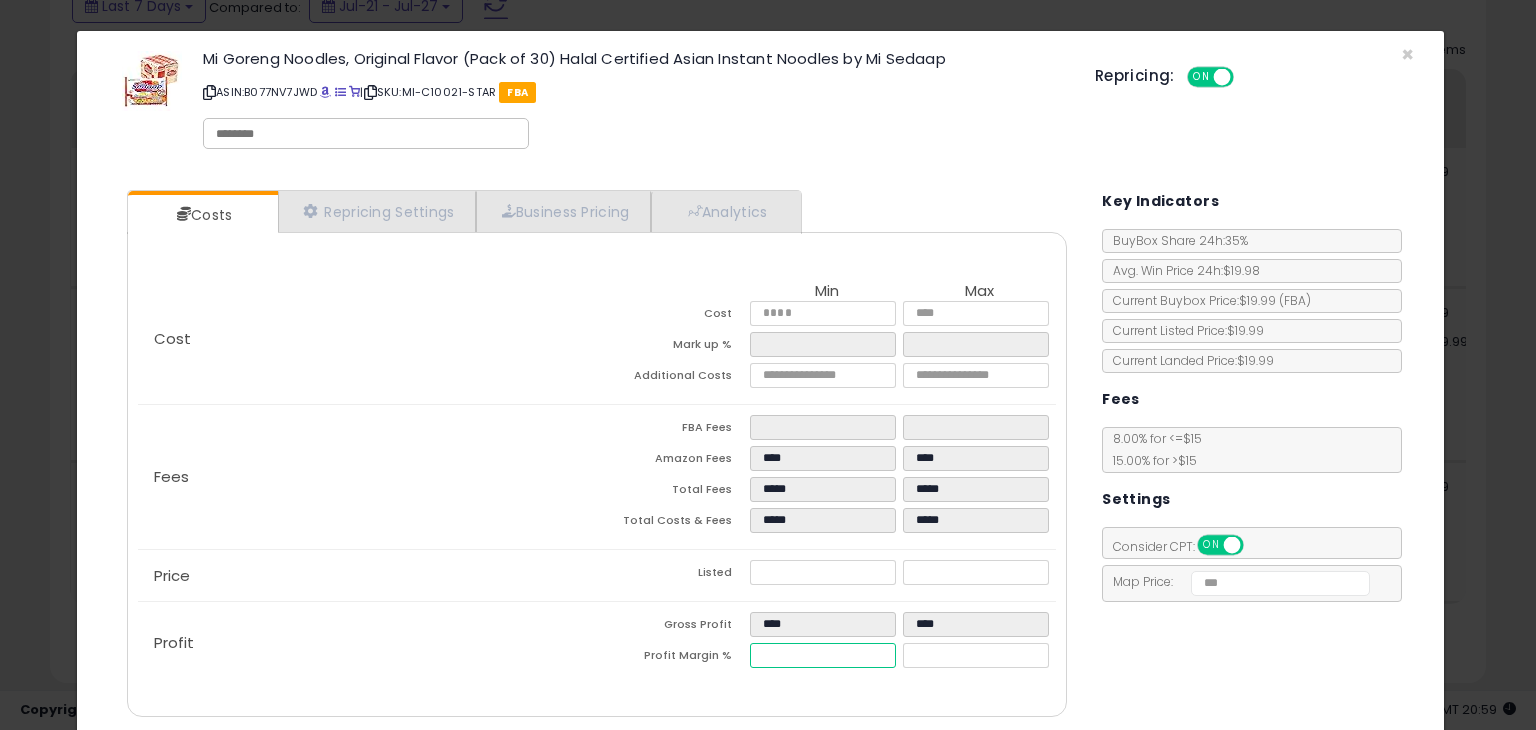 type on "*" 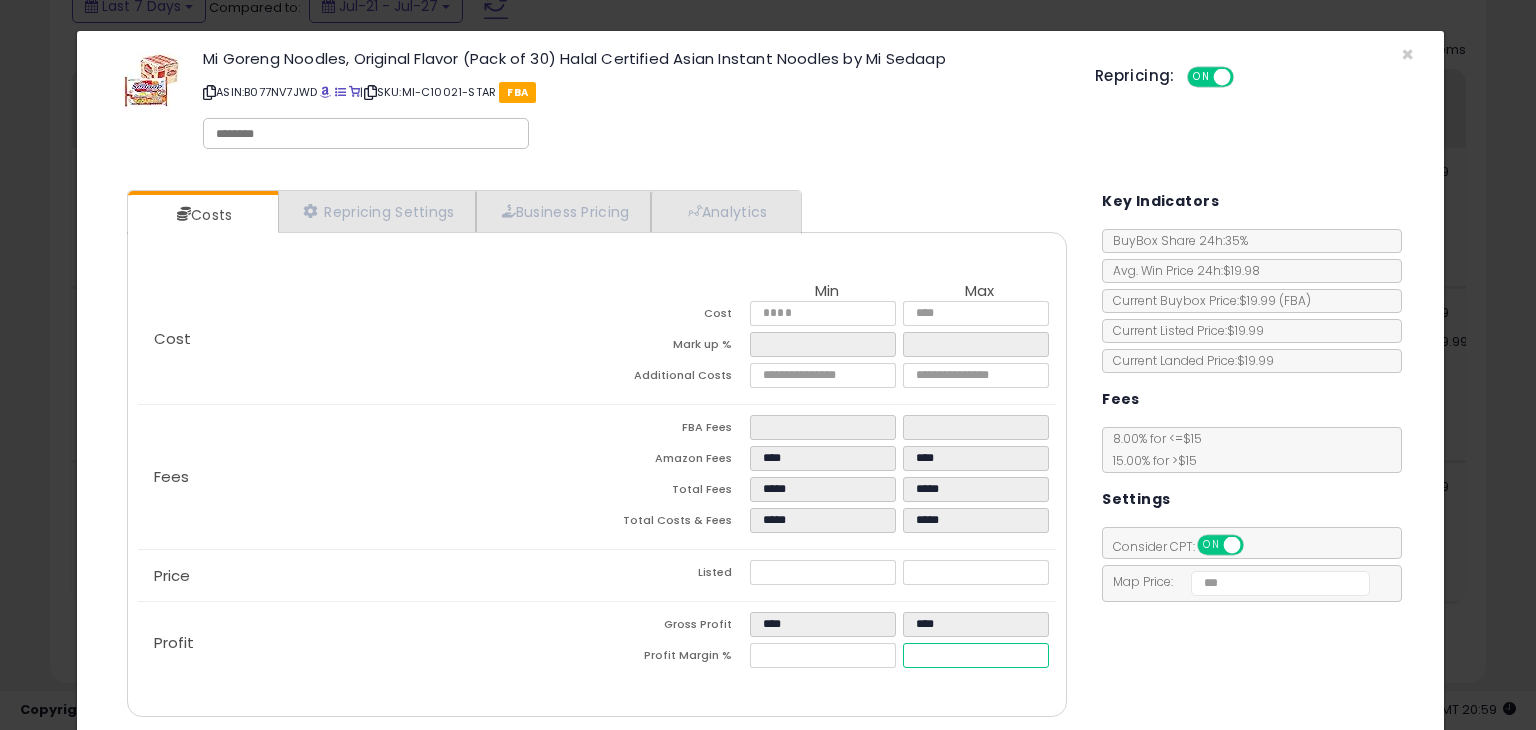 type on "****" 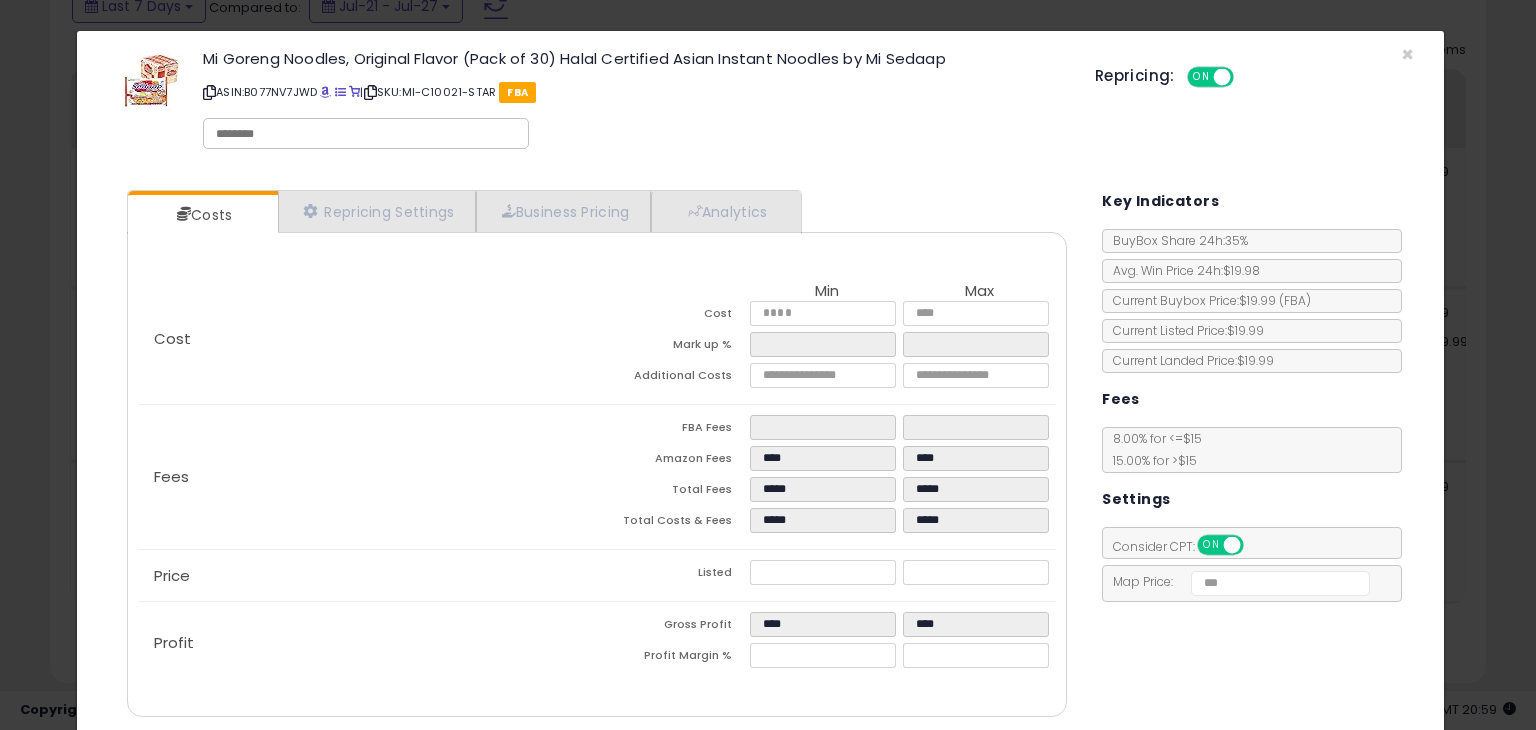 click on "Profit" at bounding box center (367, 643) 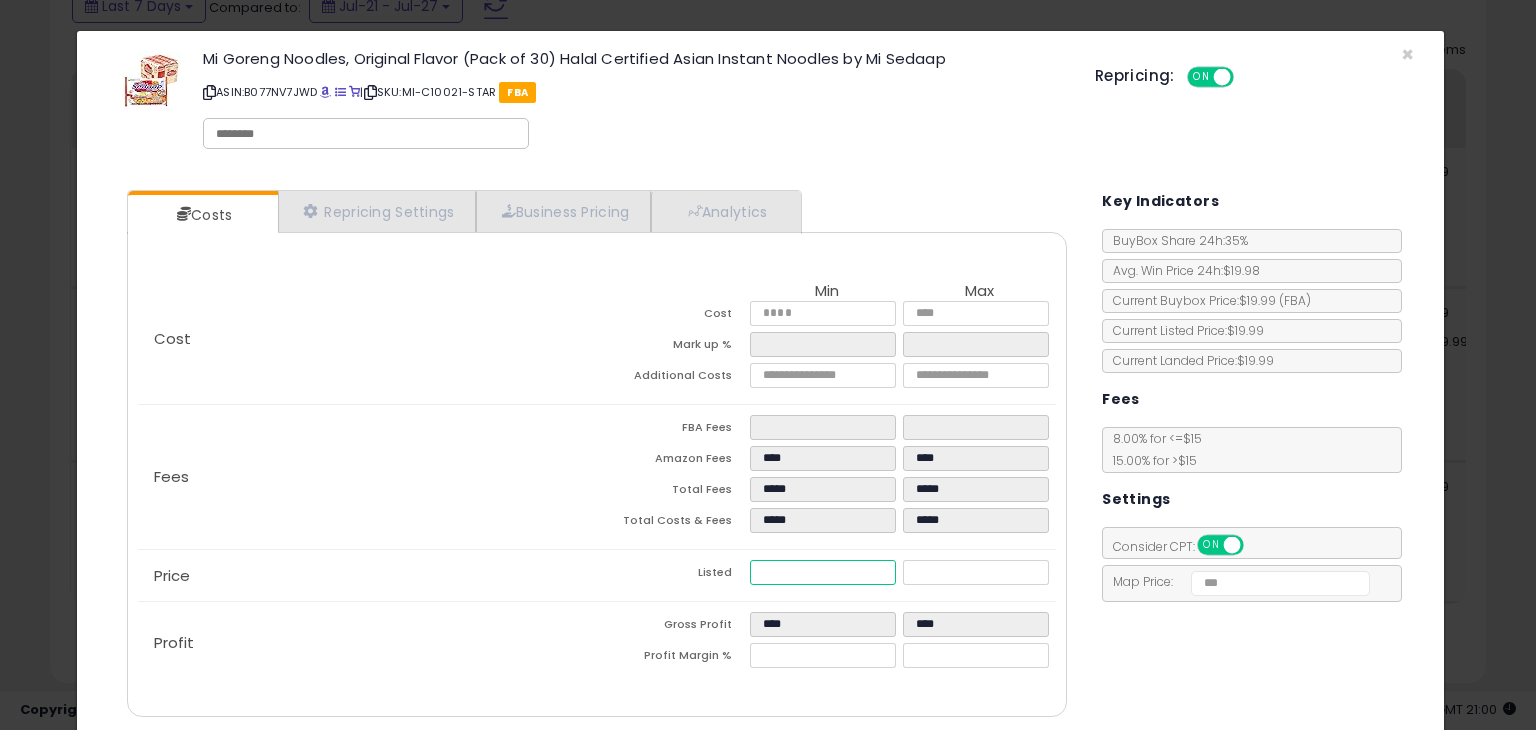 click on "*****" at bounding box center (822, 572) 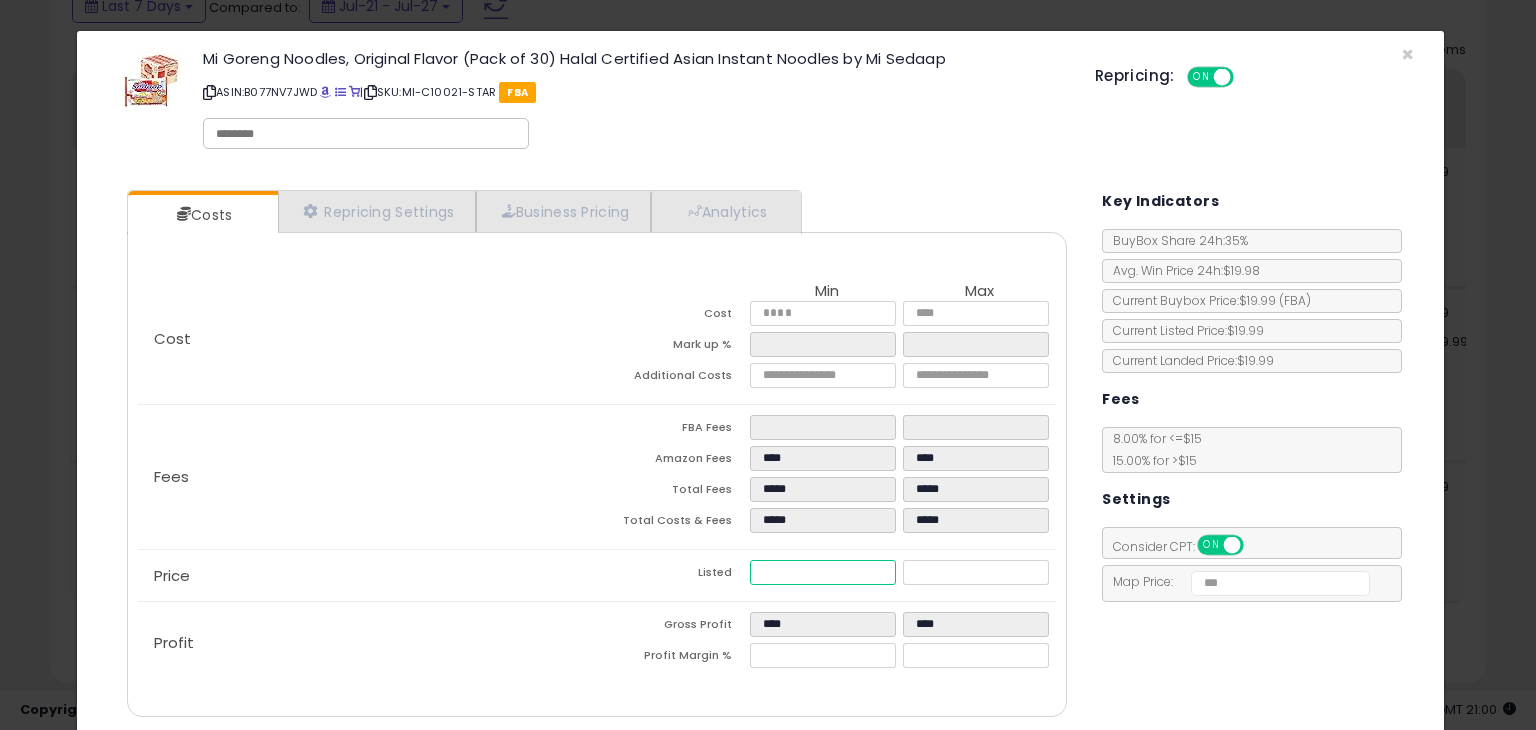 type on "****" 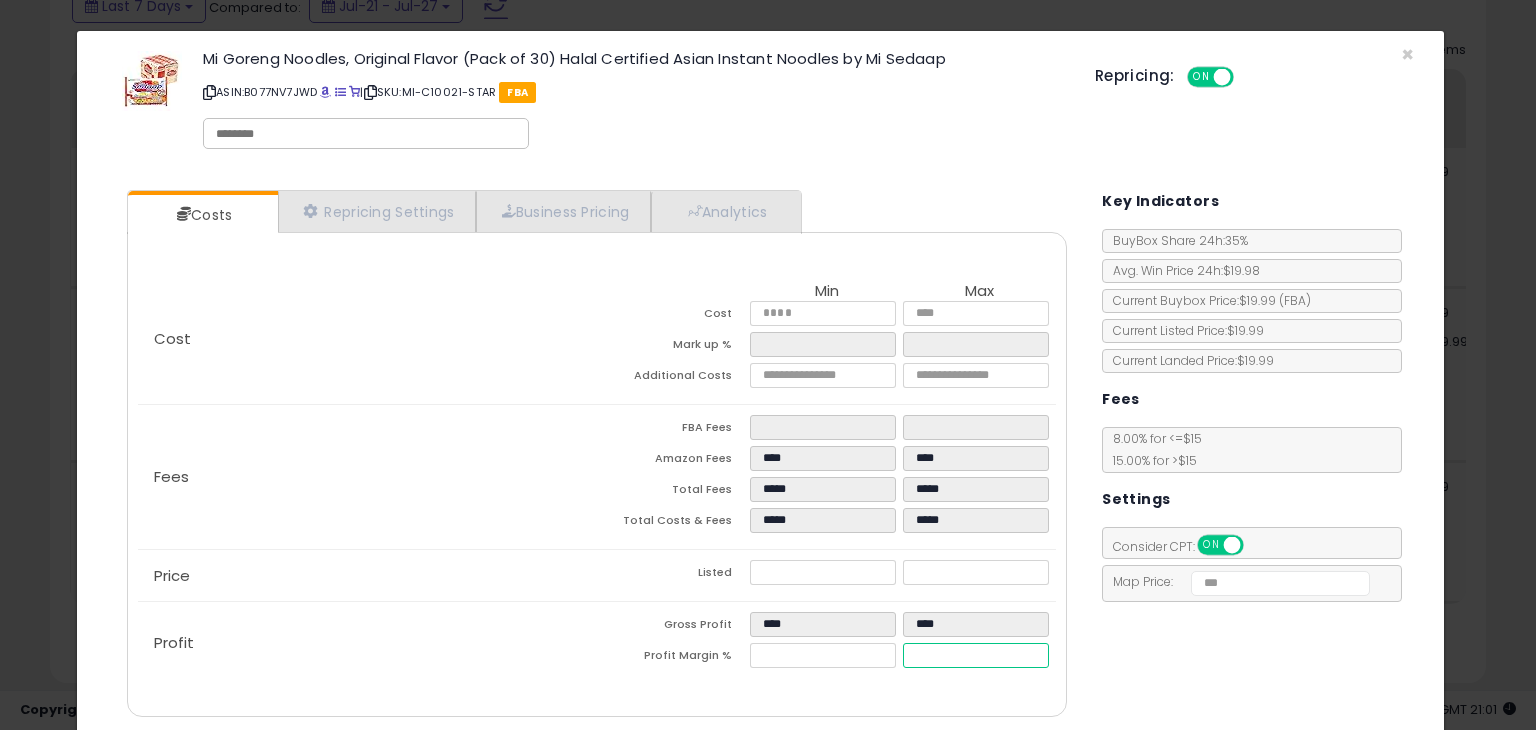 click on "*****" at bounding box center (975, 655) 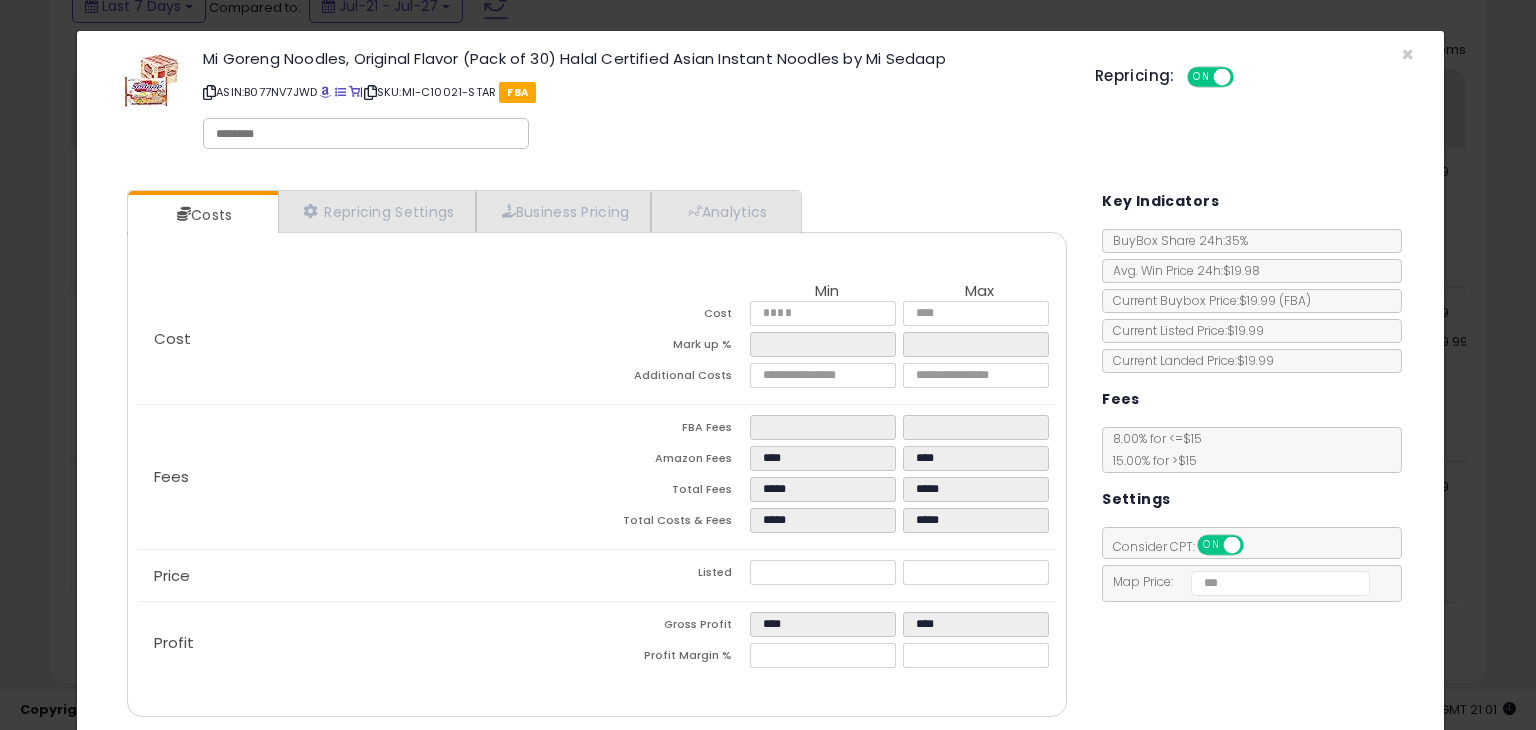click on "Costs
Repricing Settings
Business Pricing
Analytics
Cost" at bounding box center (760, 456) 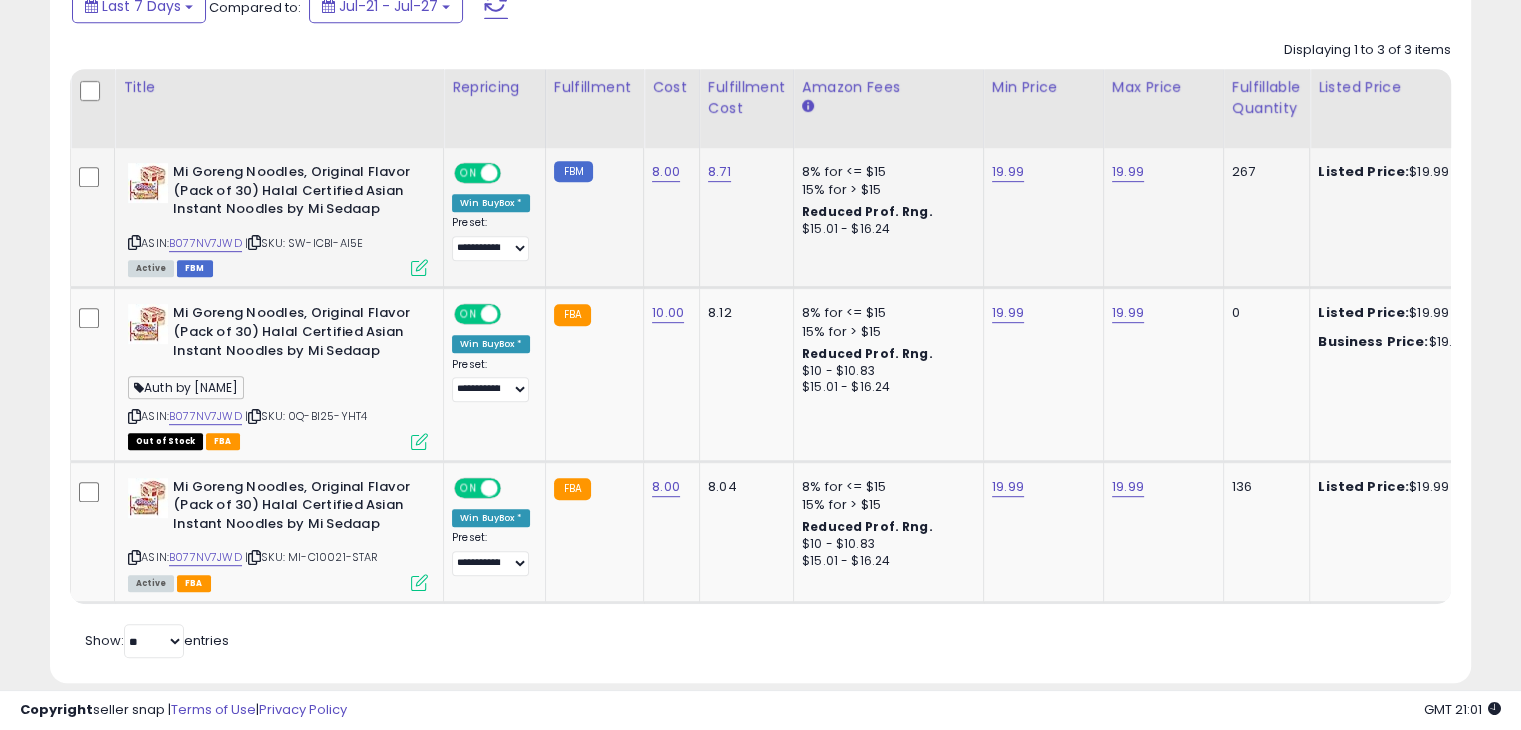 scroll, scrollTop: 409, scrollLeft: 822, axis: both 